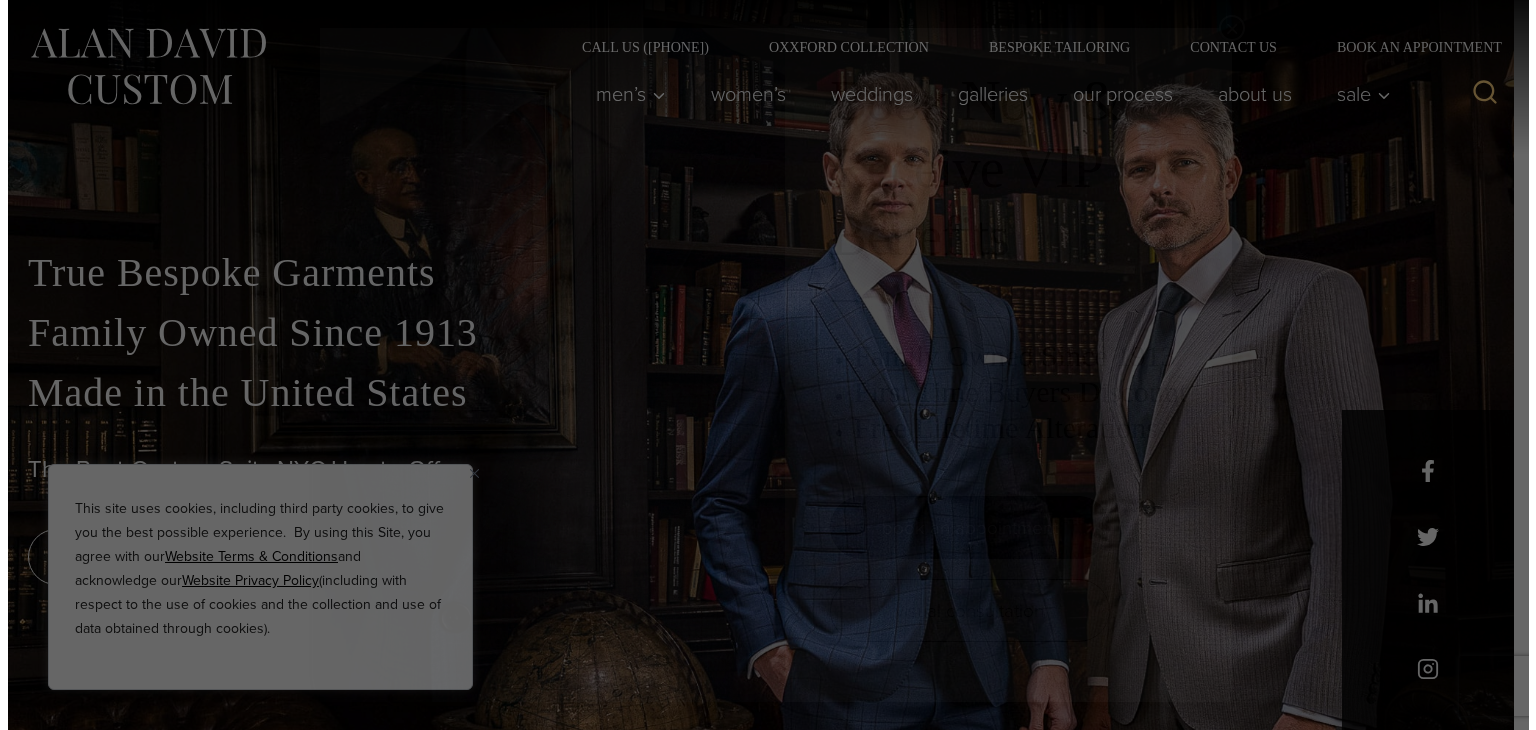 scroll, scrollTop: 0, scrollLeft: 0, axis: both 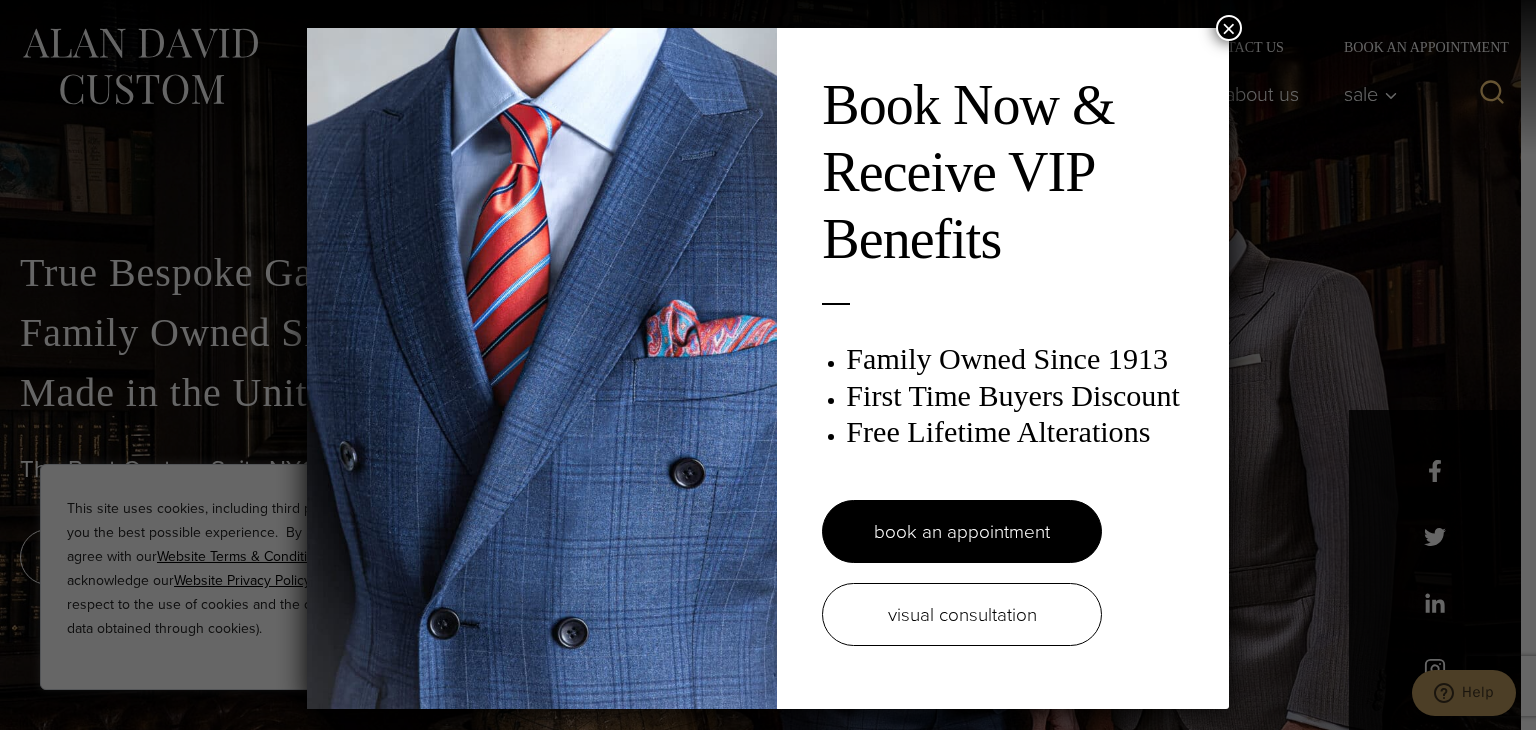 click on "×" at bounding box center [1229, 28] 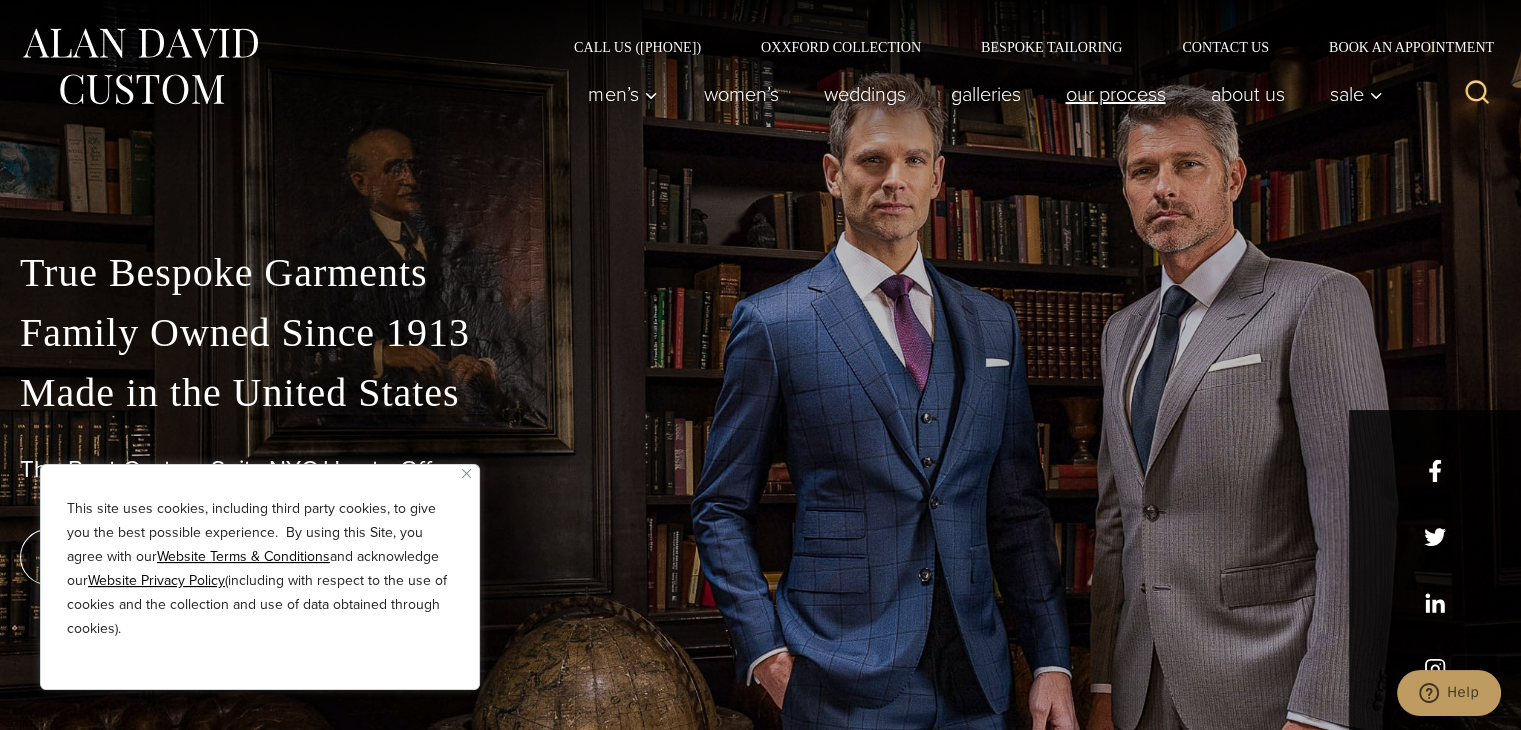 click on "Our Process" at bounding box center [1115, 94] 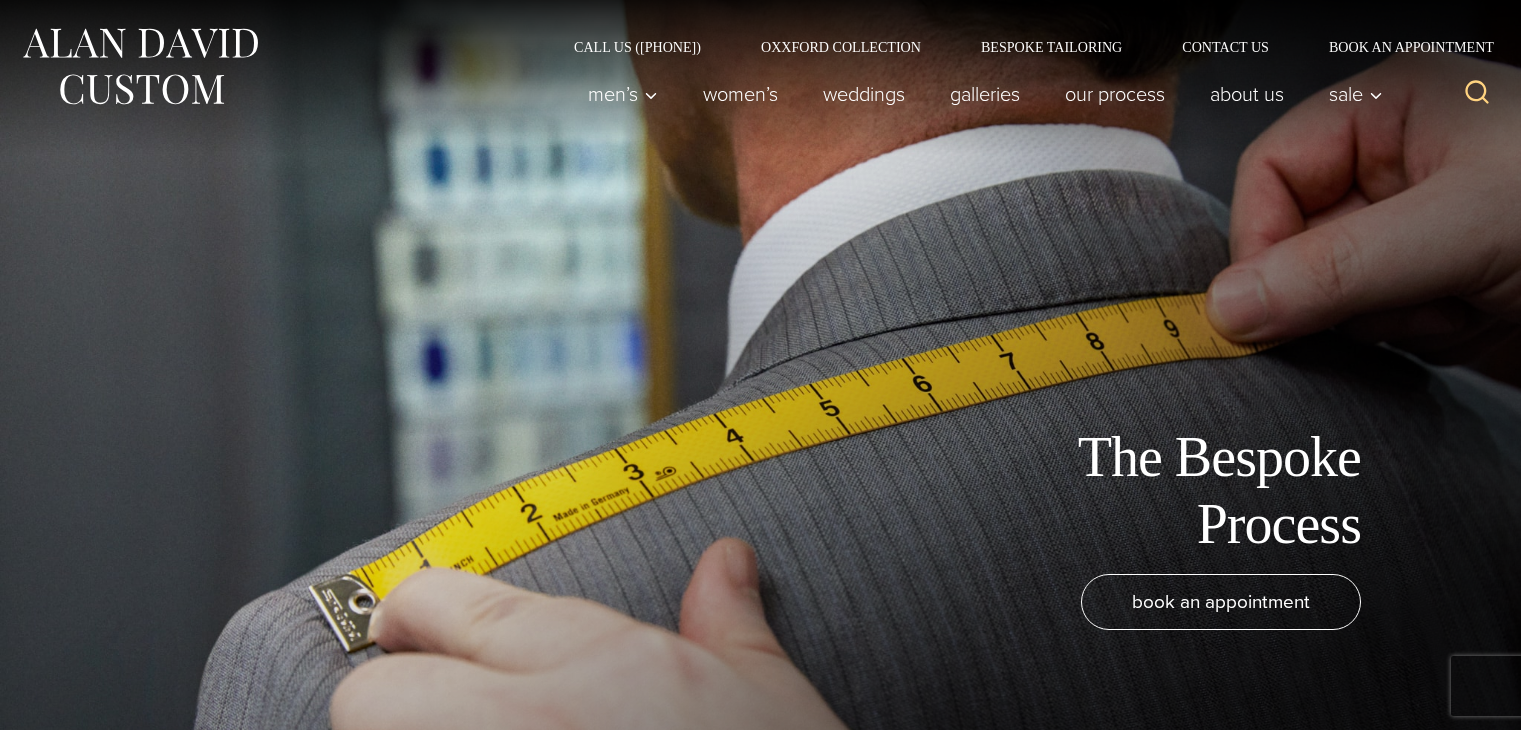scroll, scrollTop: 891, scrollLeft: 0, axis: vertical 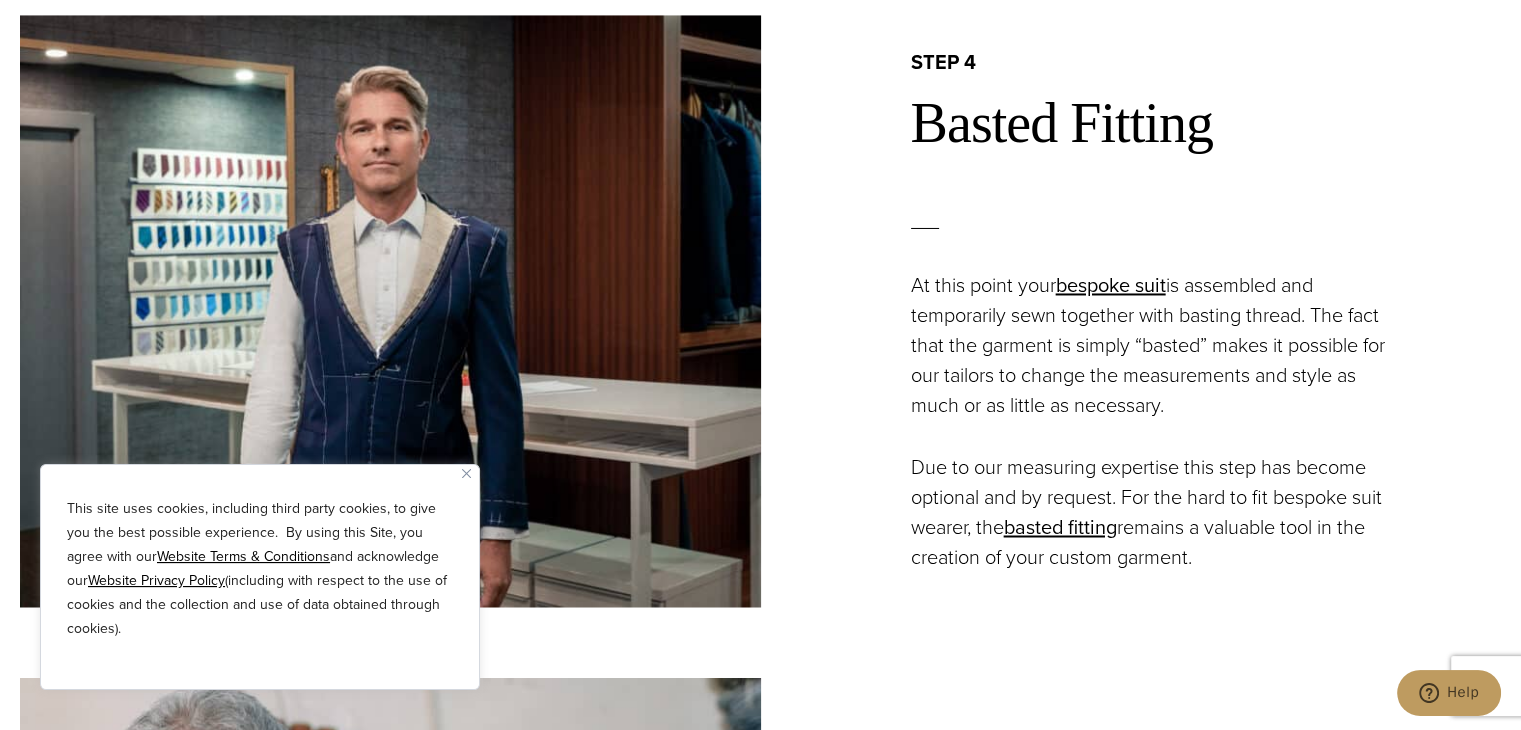 click at bounding box center (466, 473) 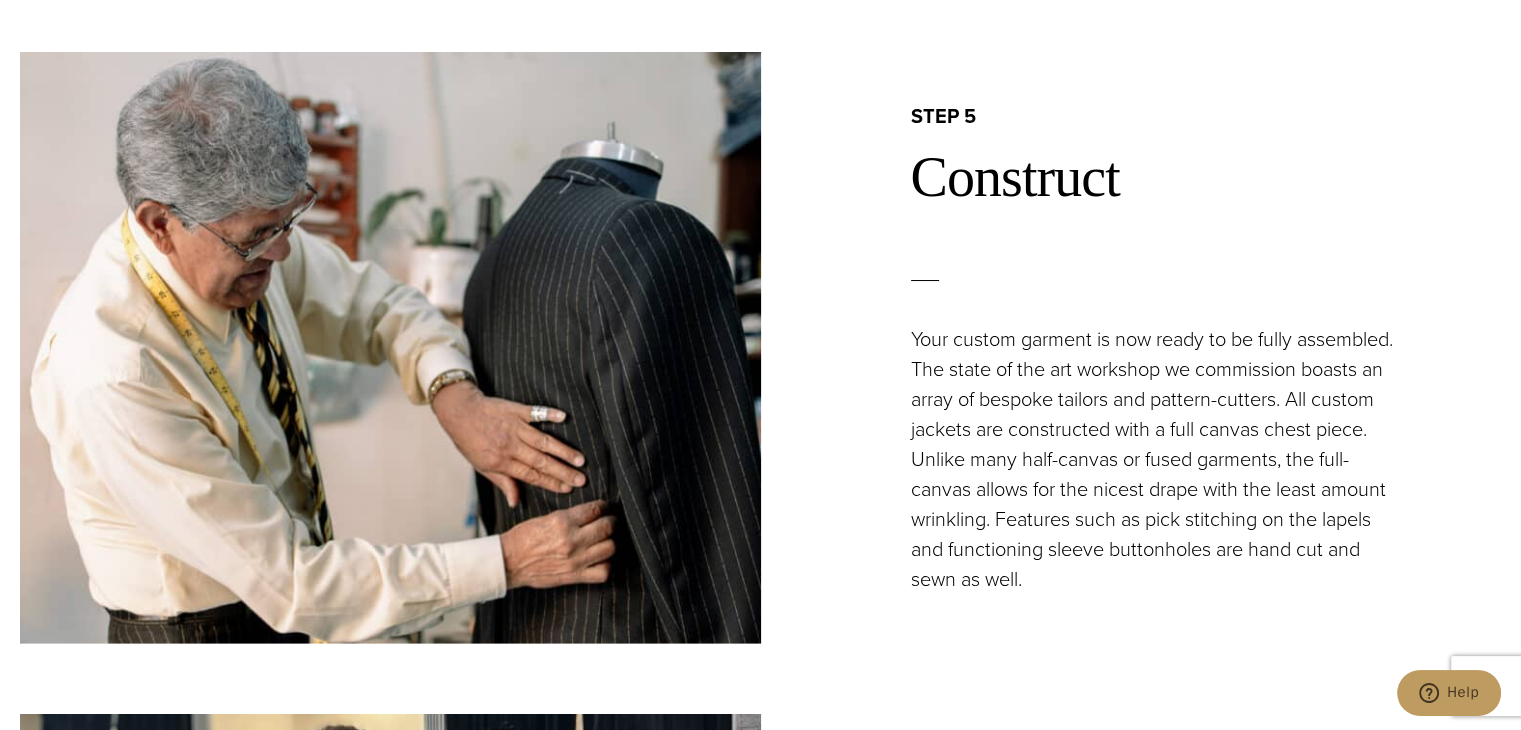 scroll, scrollTop: 3854, scrollLeft: 0, axis: vertical 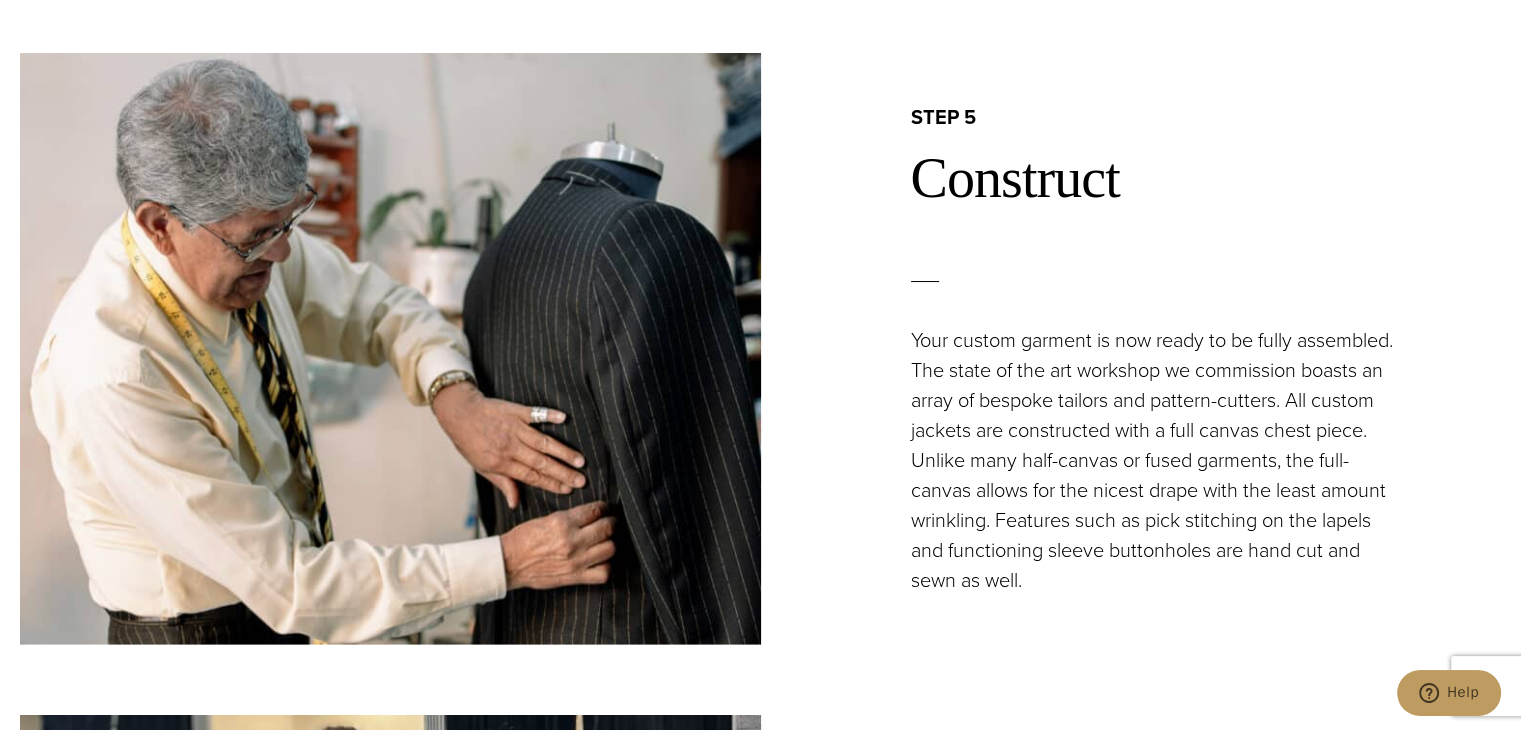 click on "Your custom garment is now ready to be fully assembled. The state of the art workshop we commission boasts an array of bespoke tailors and pattern-cutters. All custom jackets are constructed with a full canvas chest piece. Unlike many half-canvas or fused garments, the full-canvas allows for the nicest drape with the least amount wrinkling. Features such as pick stitching on the lapels and functioning sleeve buttonholes are hand cut and sewn as well." at bounding box center [1159, 460] 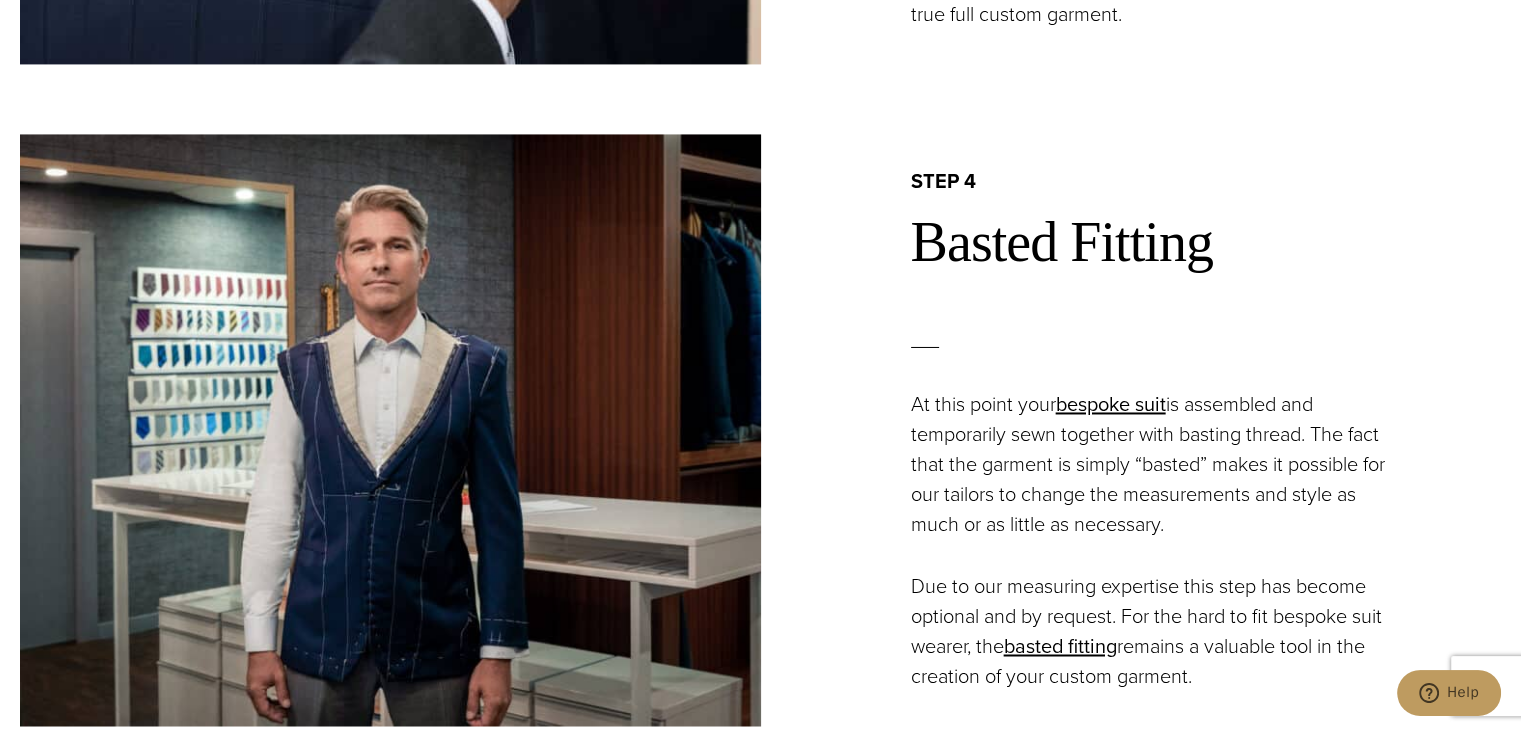 scroll, scrollTop: 3110, scrollLeft: 0, axis: vertical 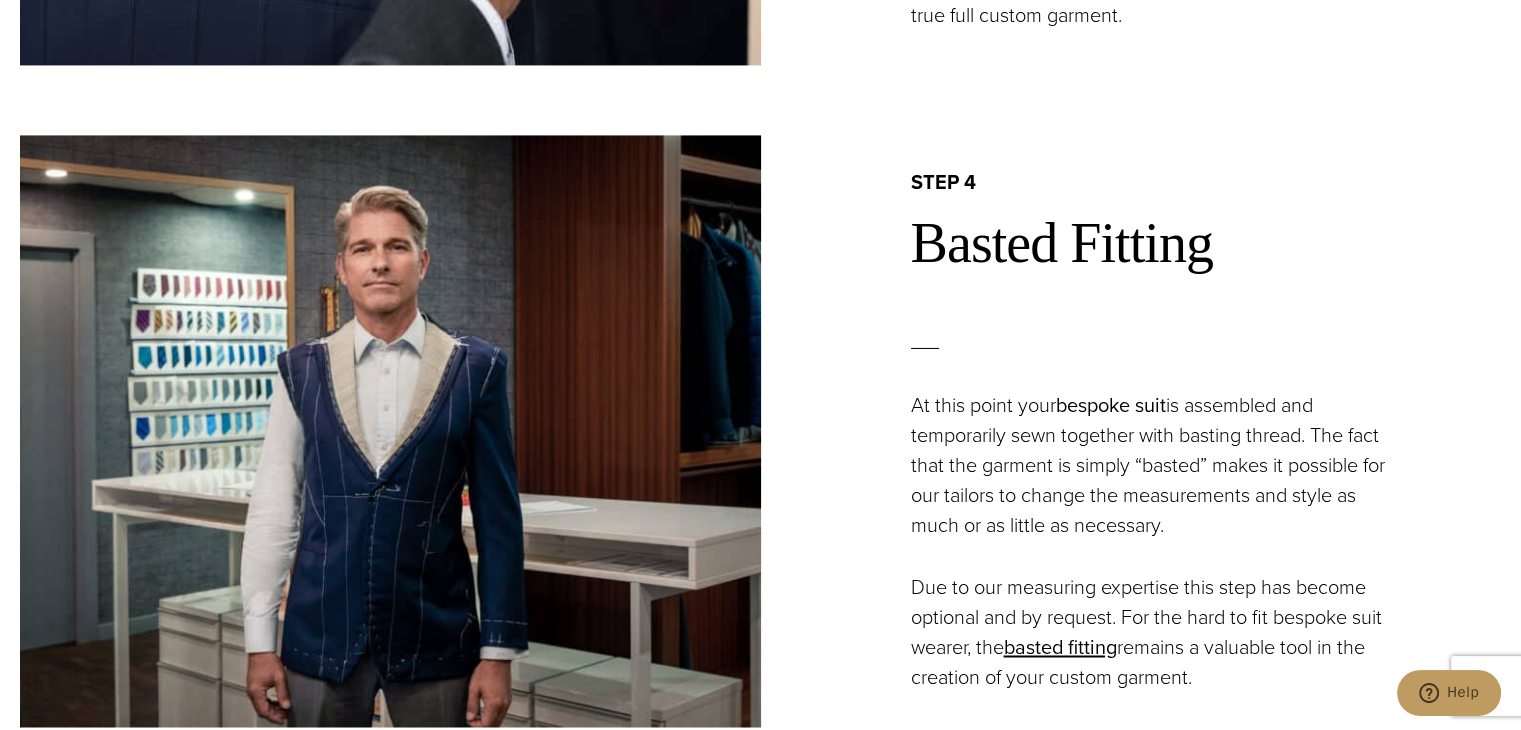 click on "bespoke suit" at bounding box center (1111, 405) 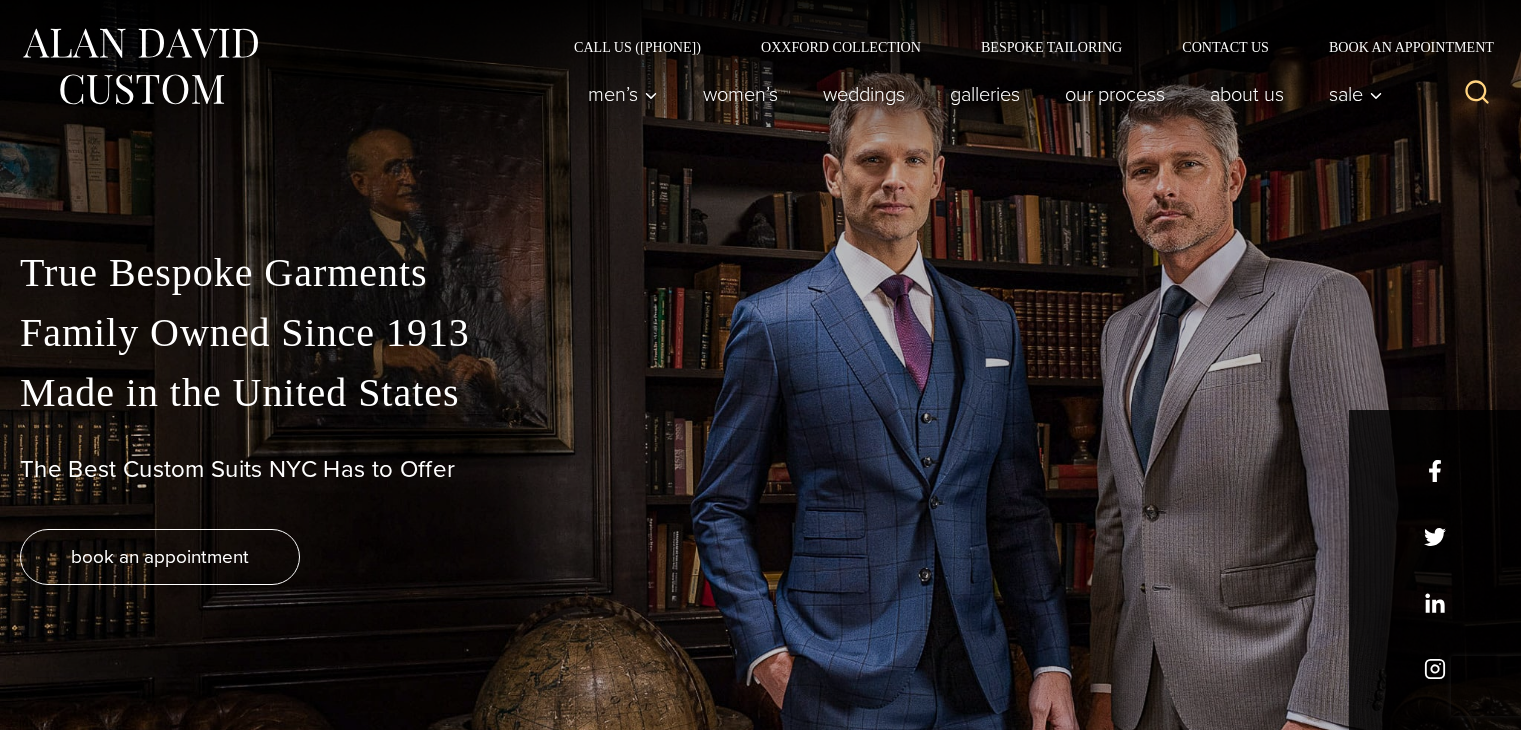 scroll, scrollTop: 600, scrollLeft: 0, axis: vertical 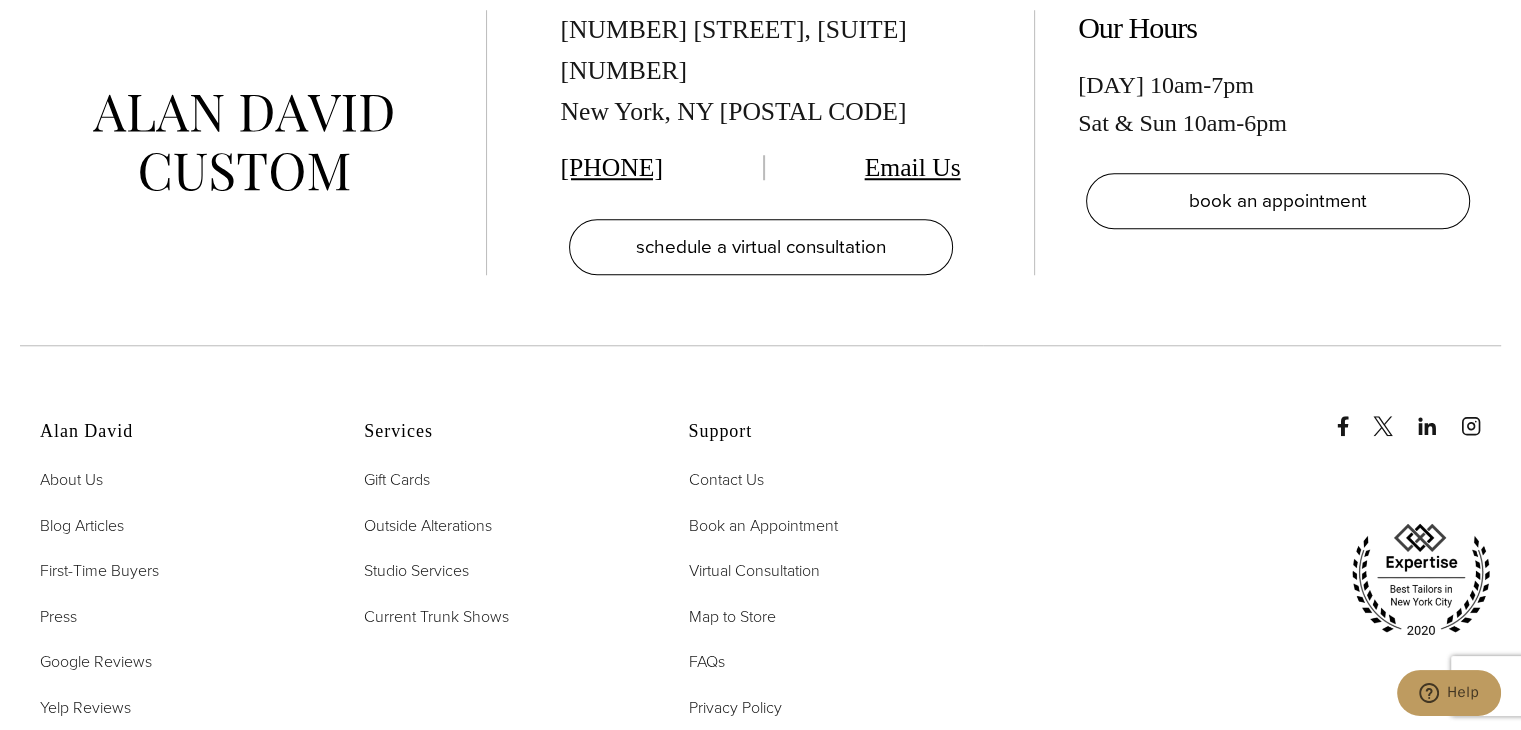 click on "Alan David
About Us Blog Articles First-Time Buyers Press Google Reviews Yelp Reviews Custom Suit Guide" at bounding box center [177, 594] 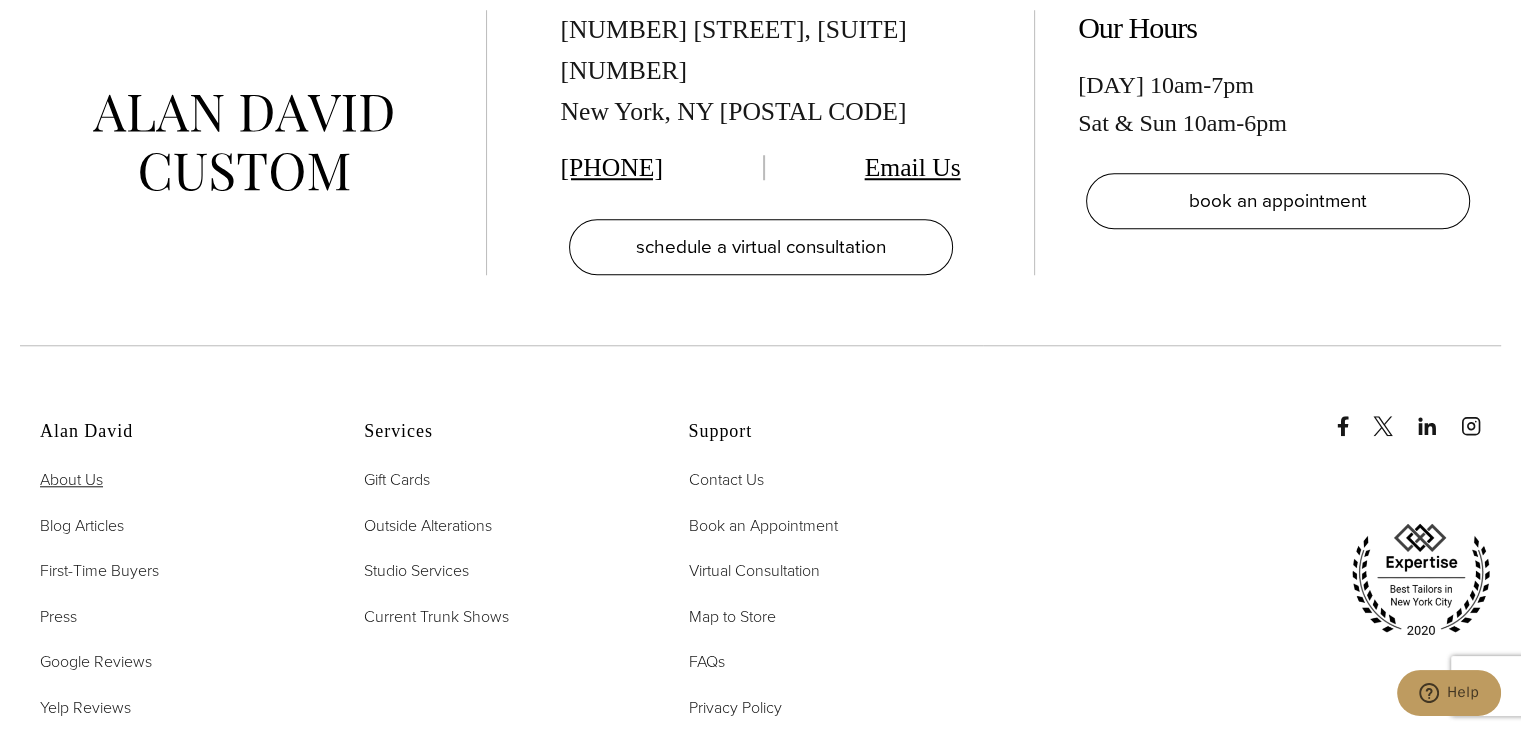 click on "About Us" at bounding box center [71, 479] 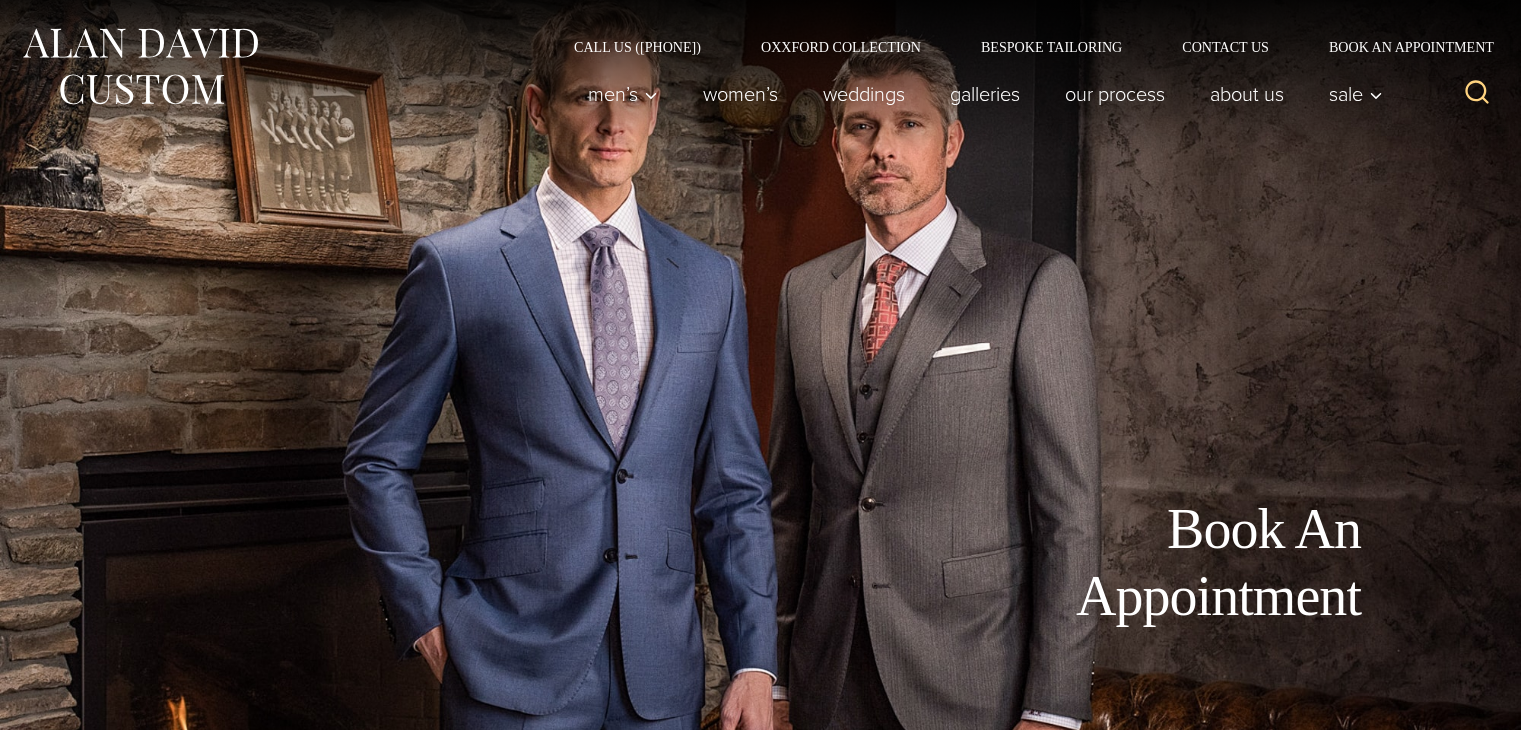 scroll, scrollTop: 0, scrollLeft: 0, axis: both 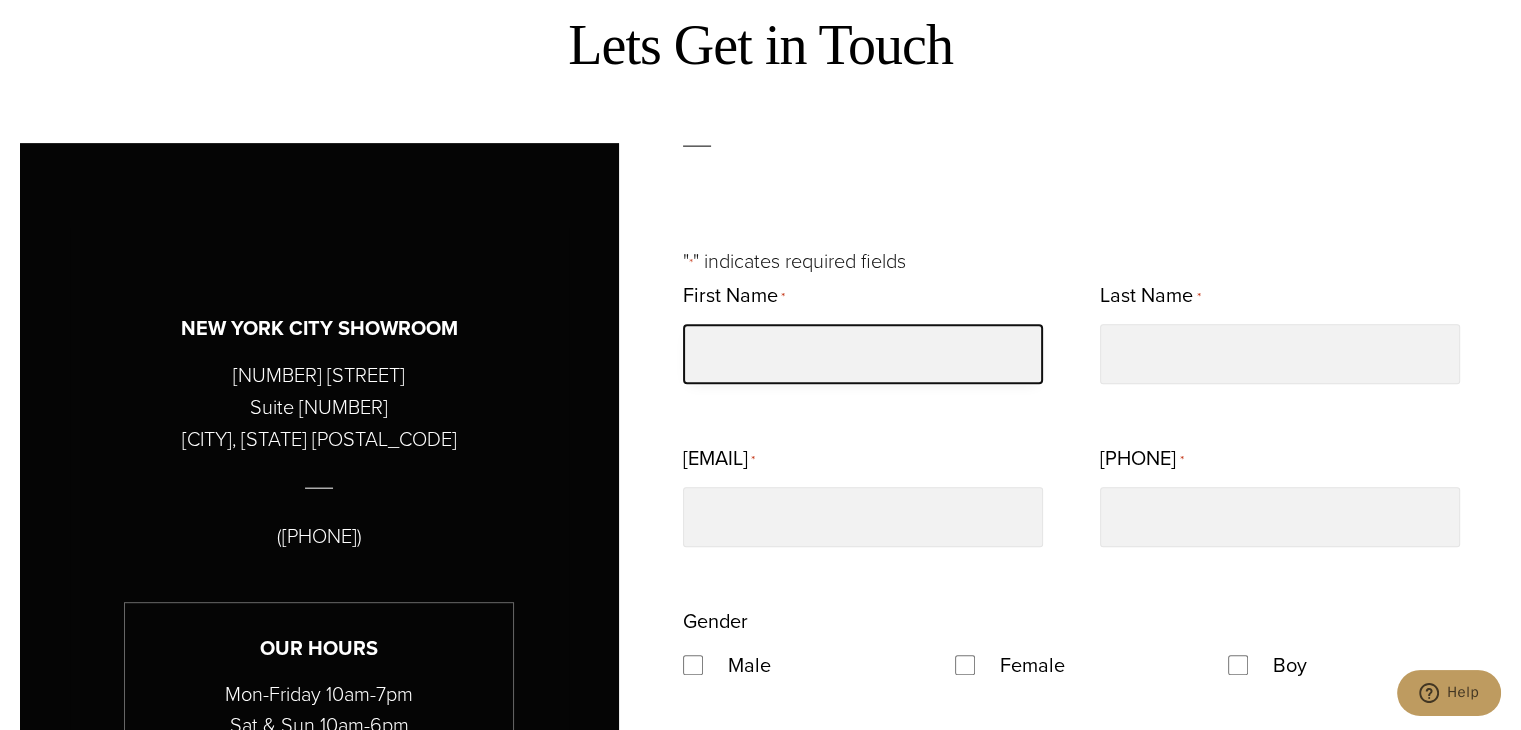 click on "First Name *" at bounding box center (863, 354) 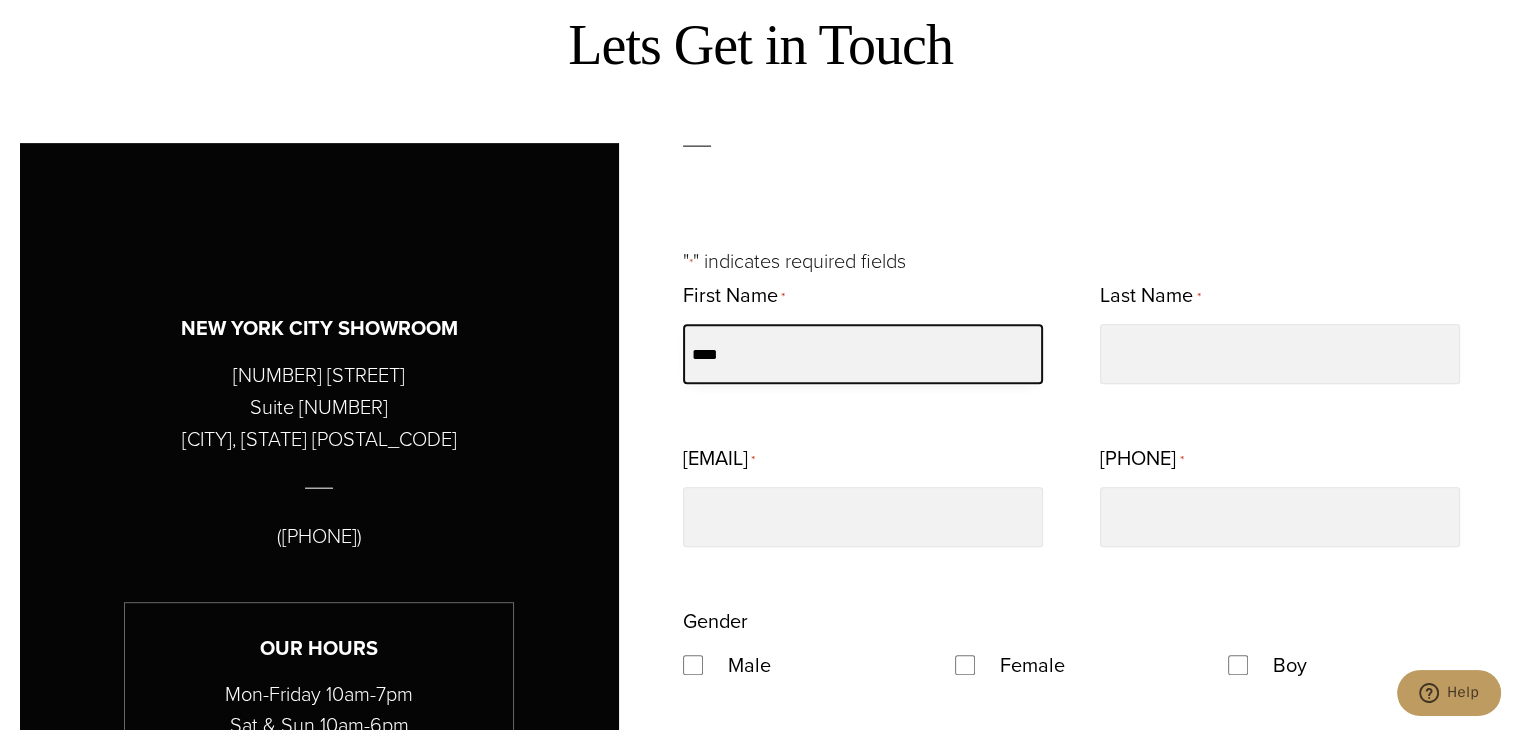 type on "****" 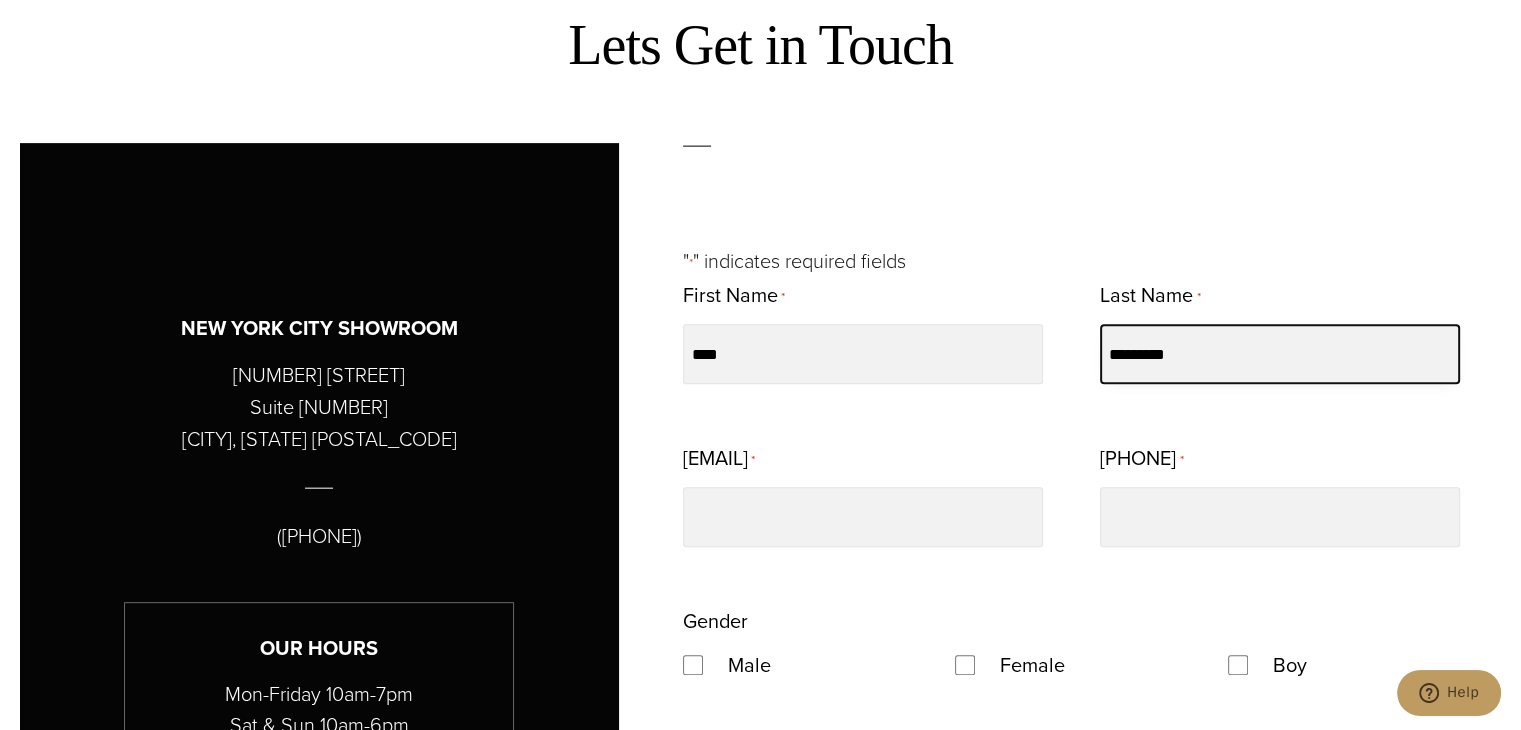 type on "*********" 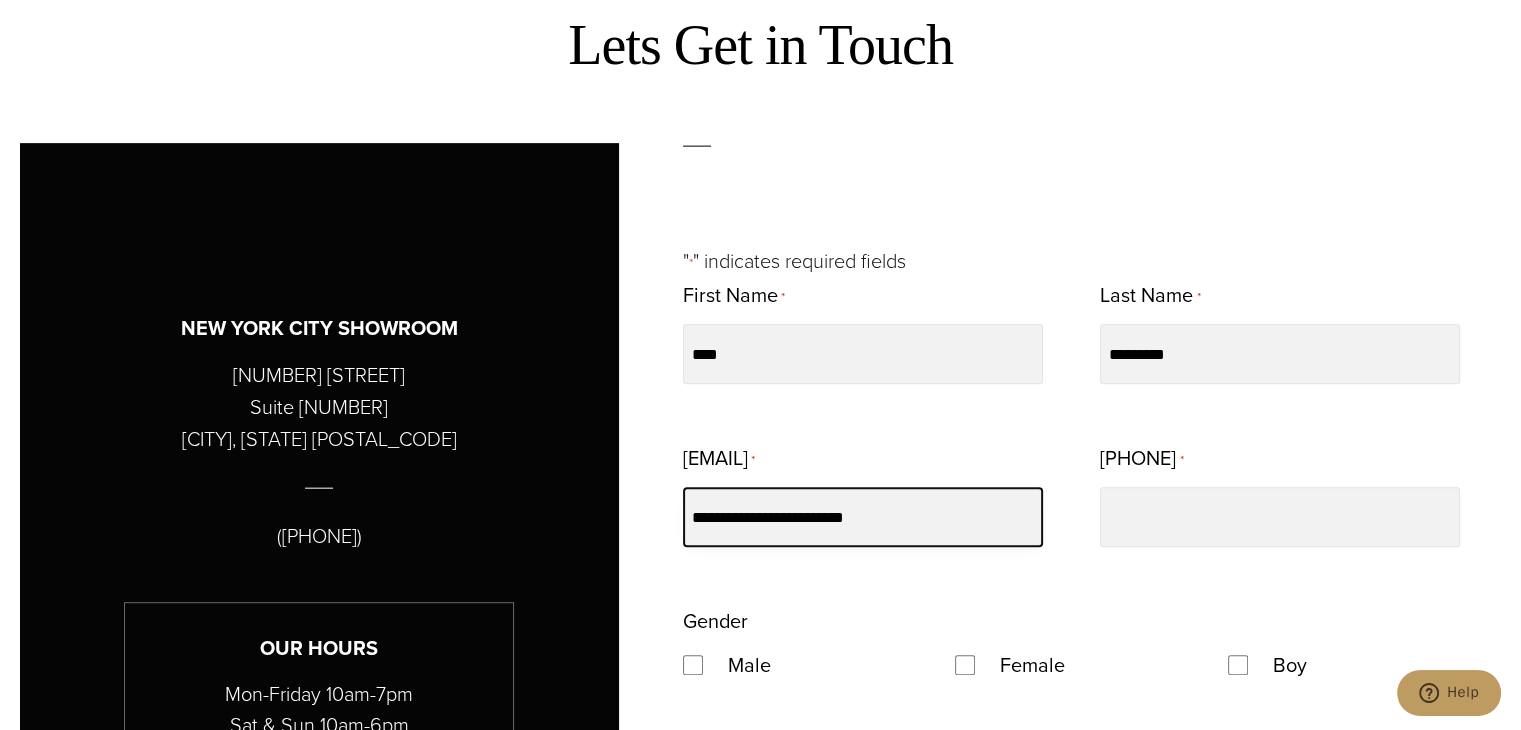 type on "**********" 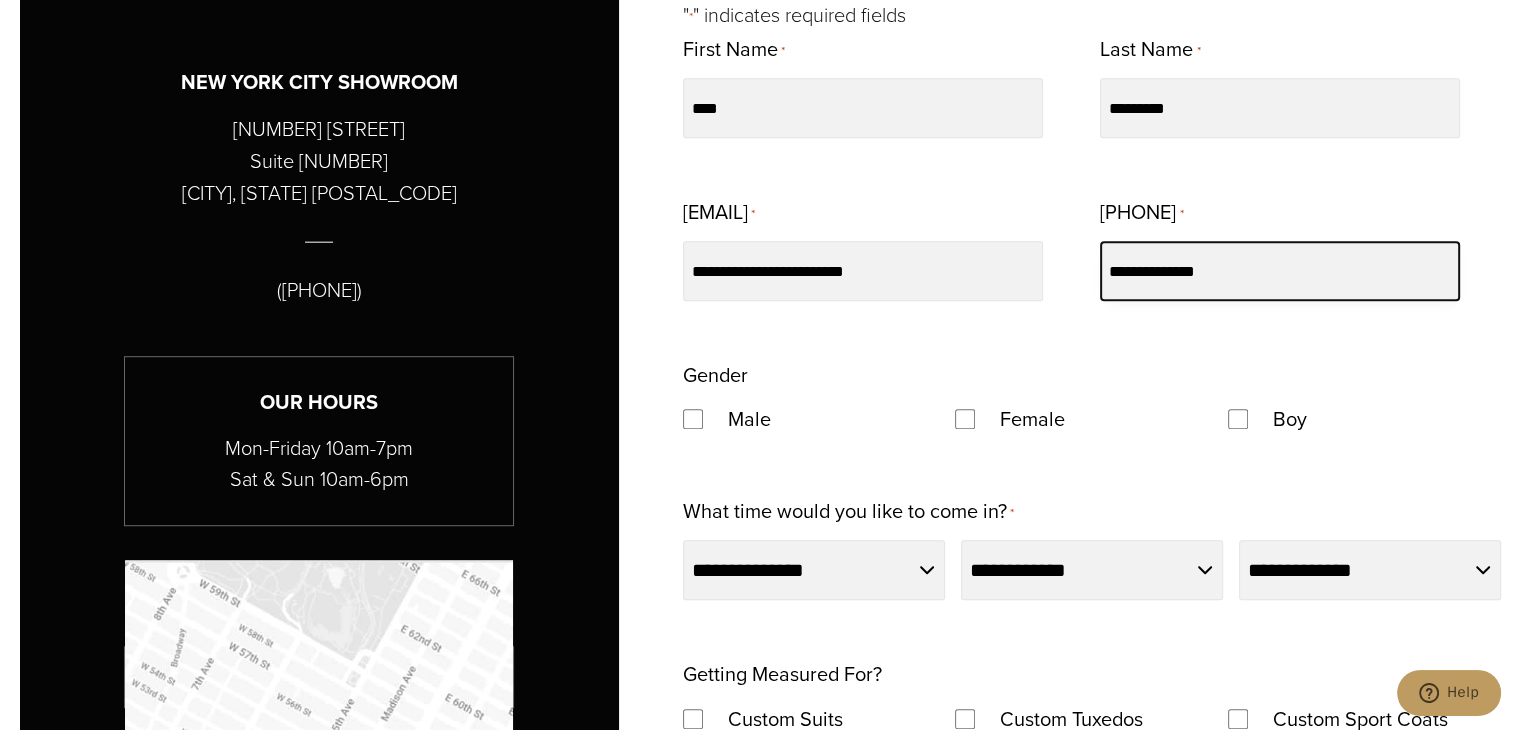 scroll, scrollTop: 1028, scrollLeft: 0, axis: vertical 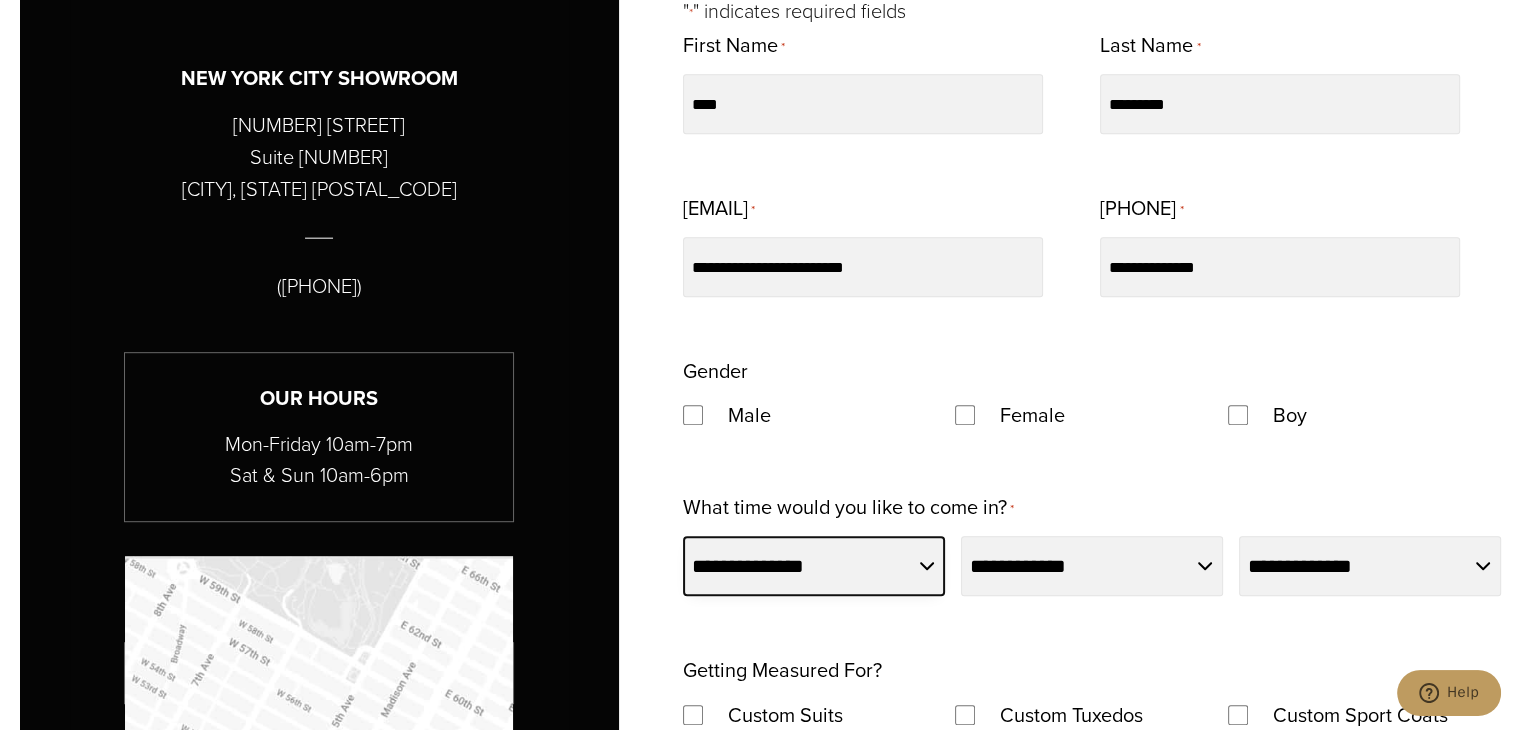 click on "**********" at bounding box center (814, 566) 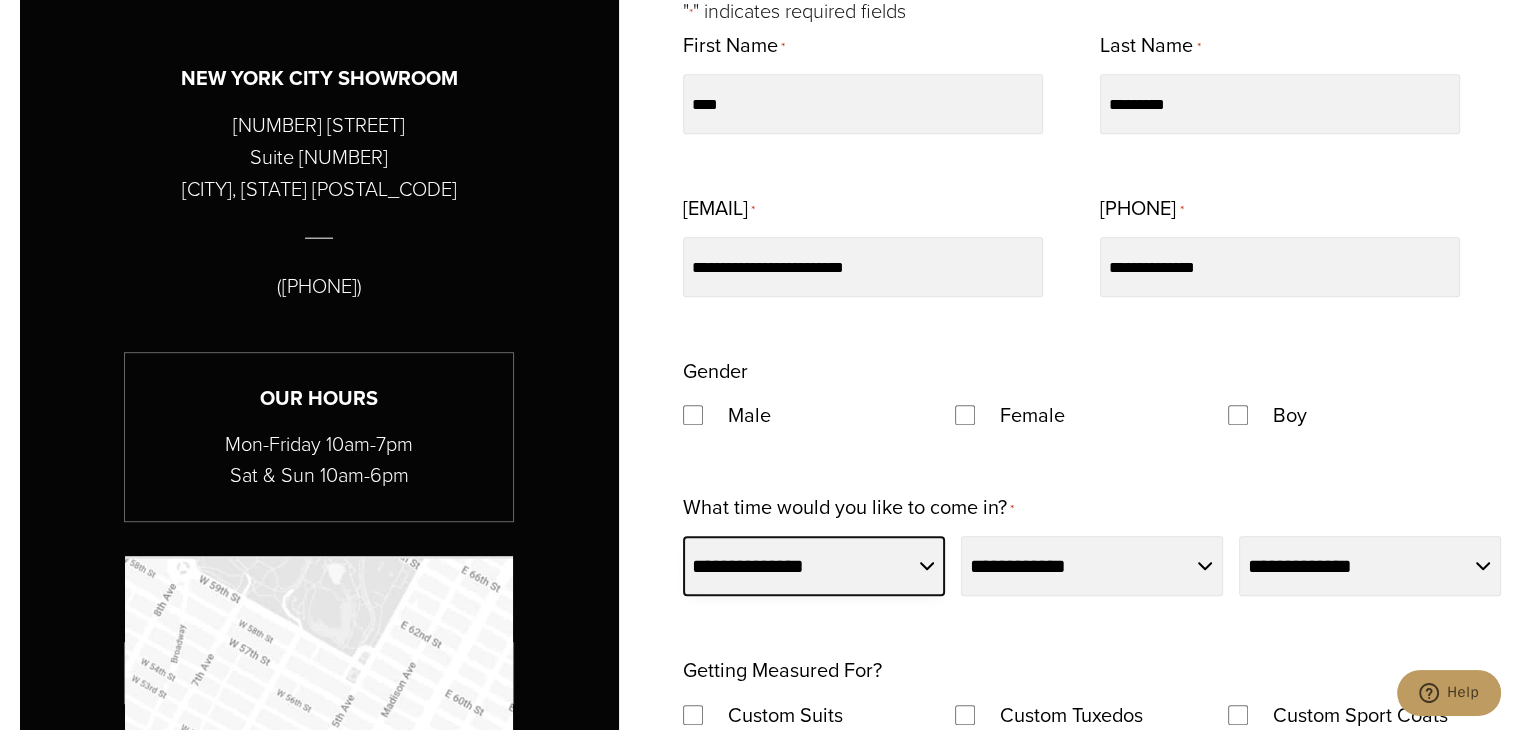 select on "****" 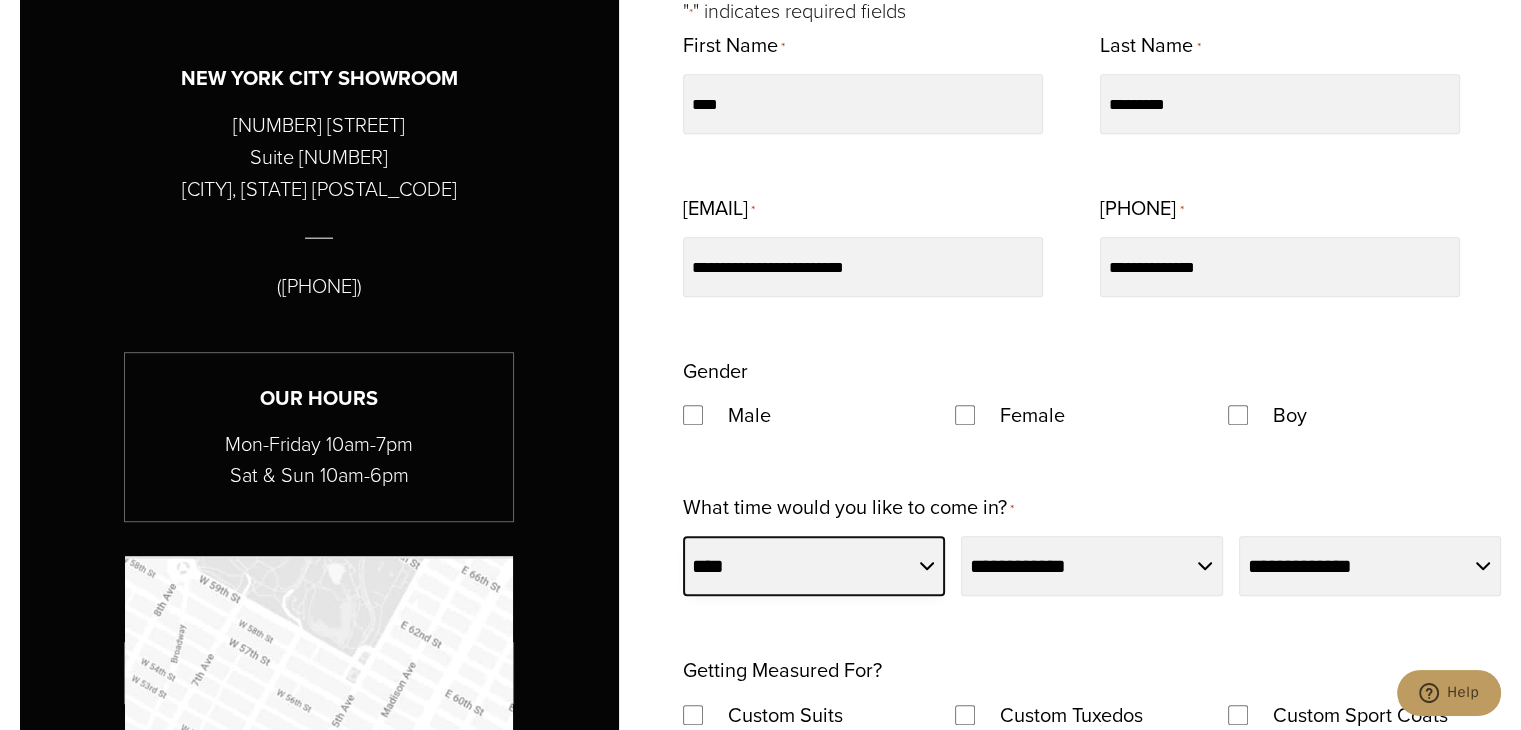 click on "**********" at bounding box center (814, 566) 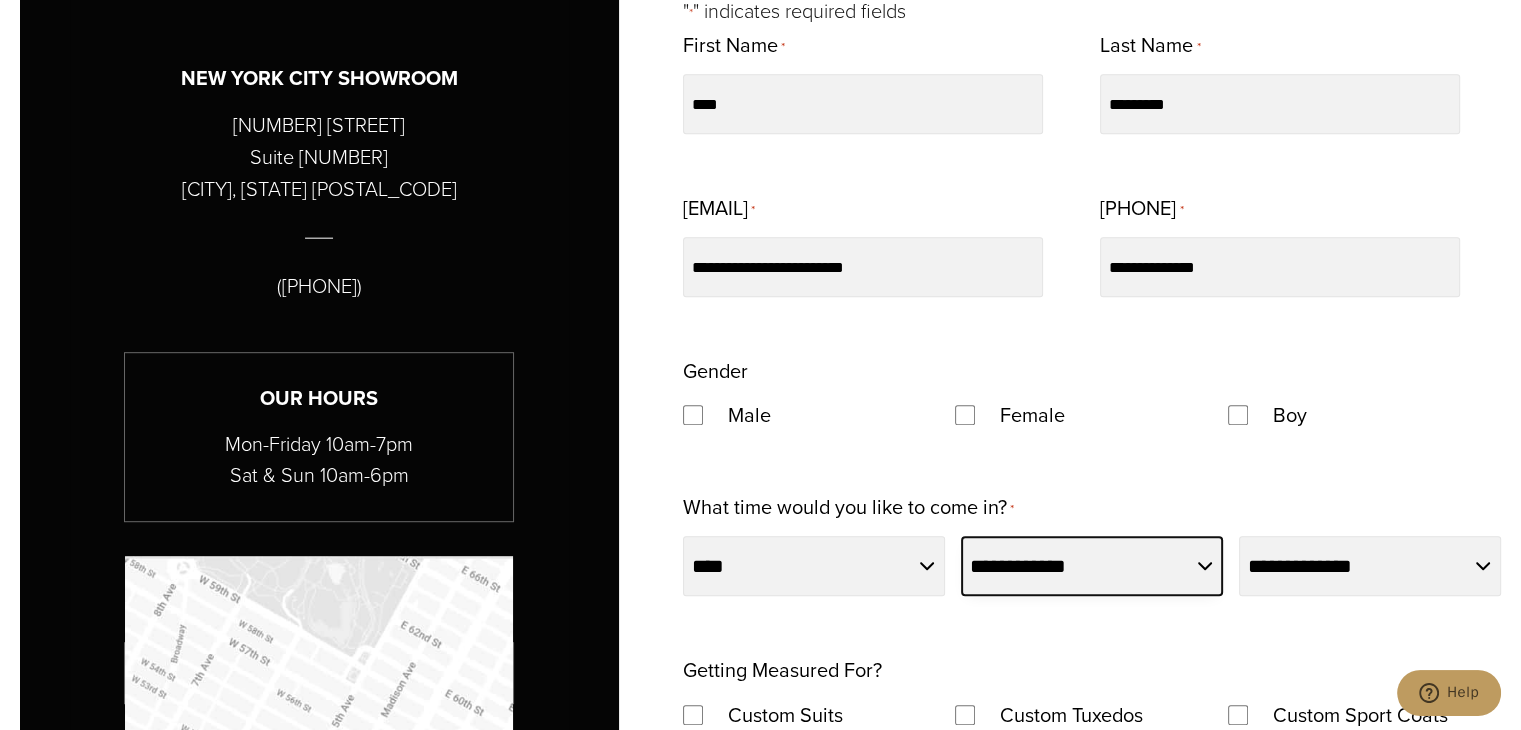 click on "**********" at bounding box center [1092, 566] 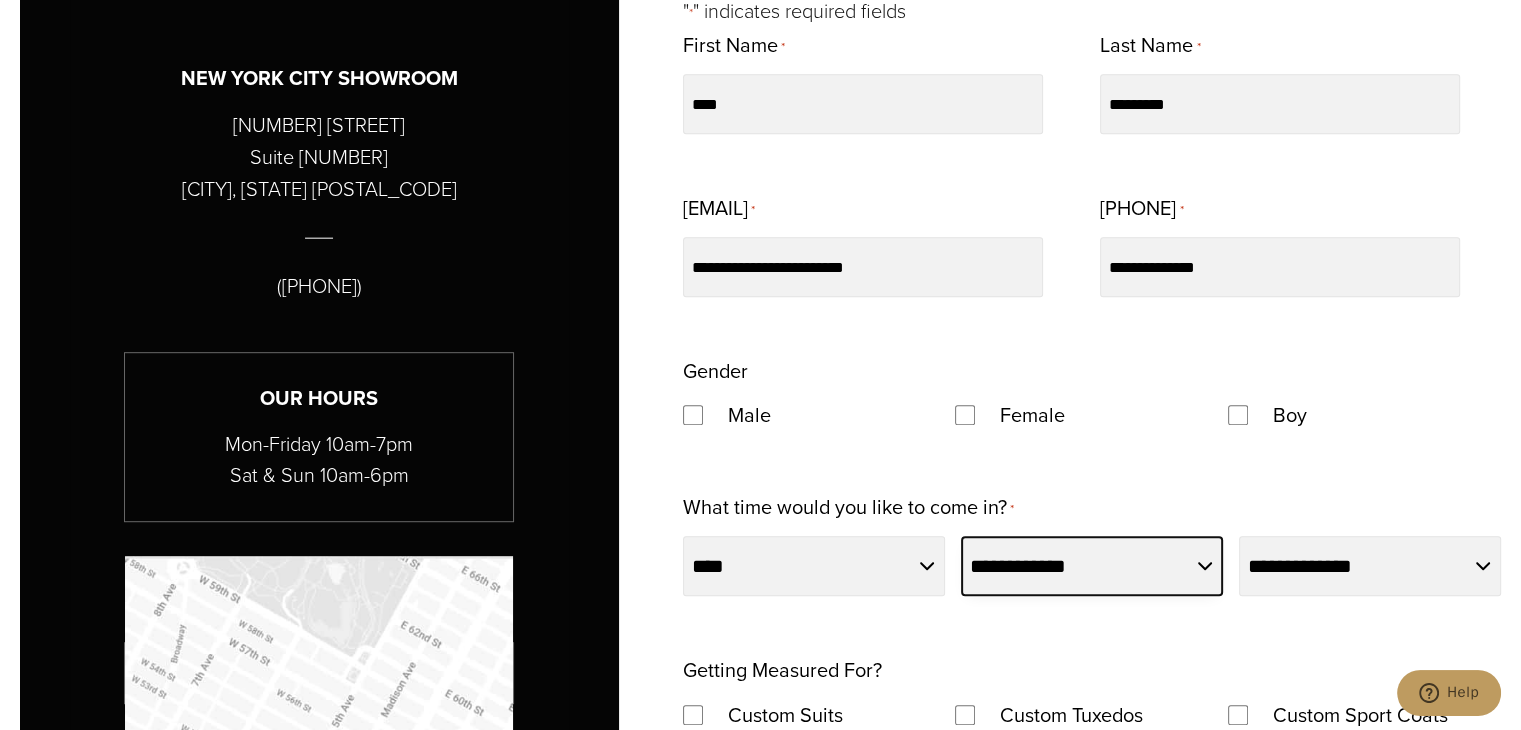 select on "*" 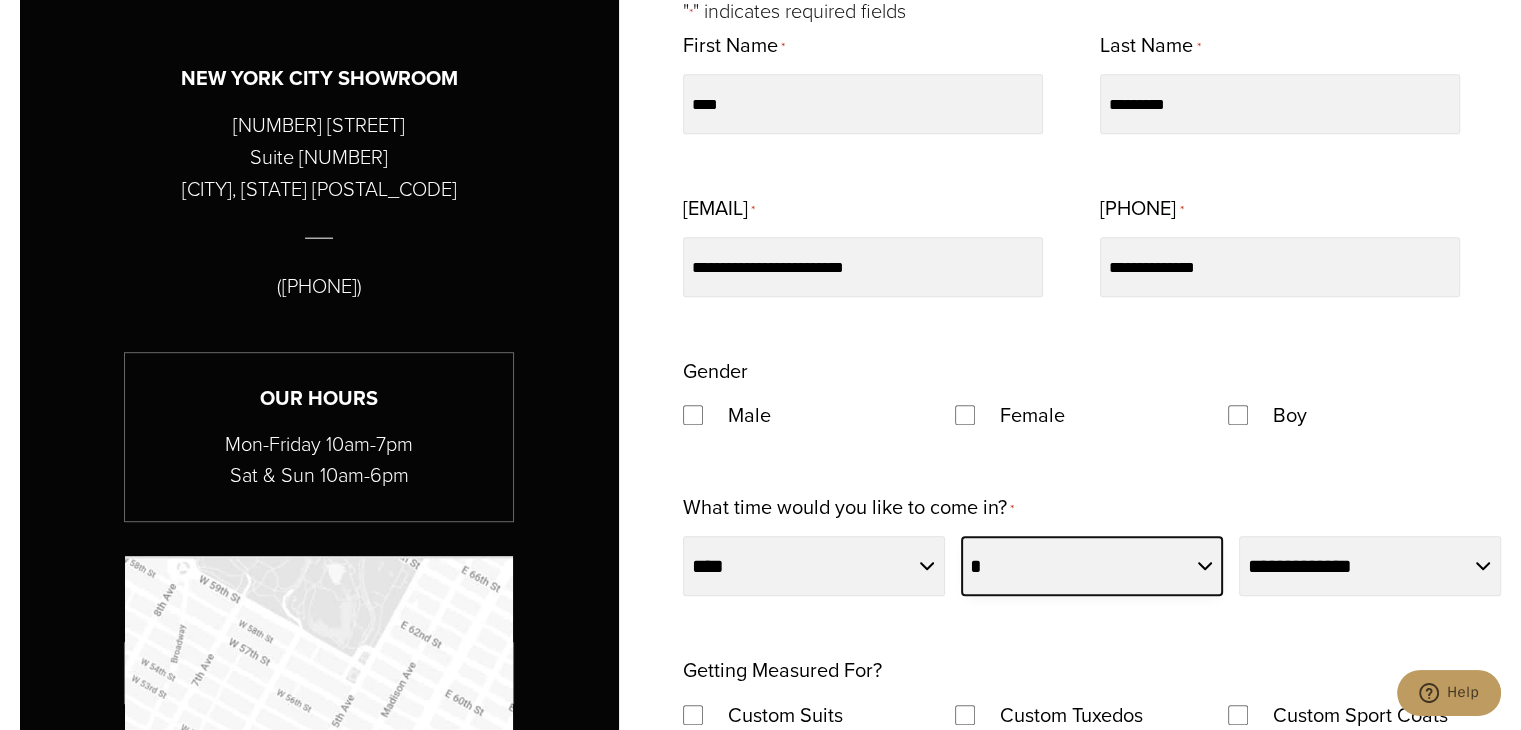 click on "**********" at bounding box center (1092, 566) 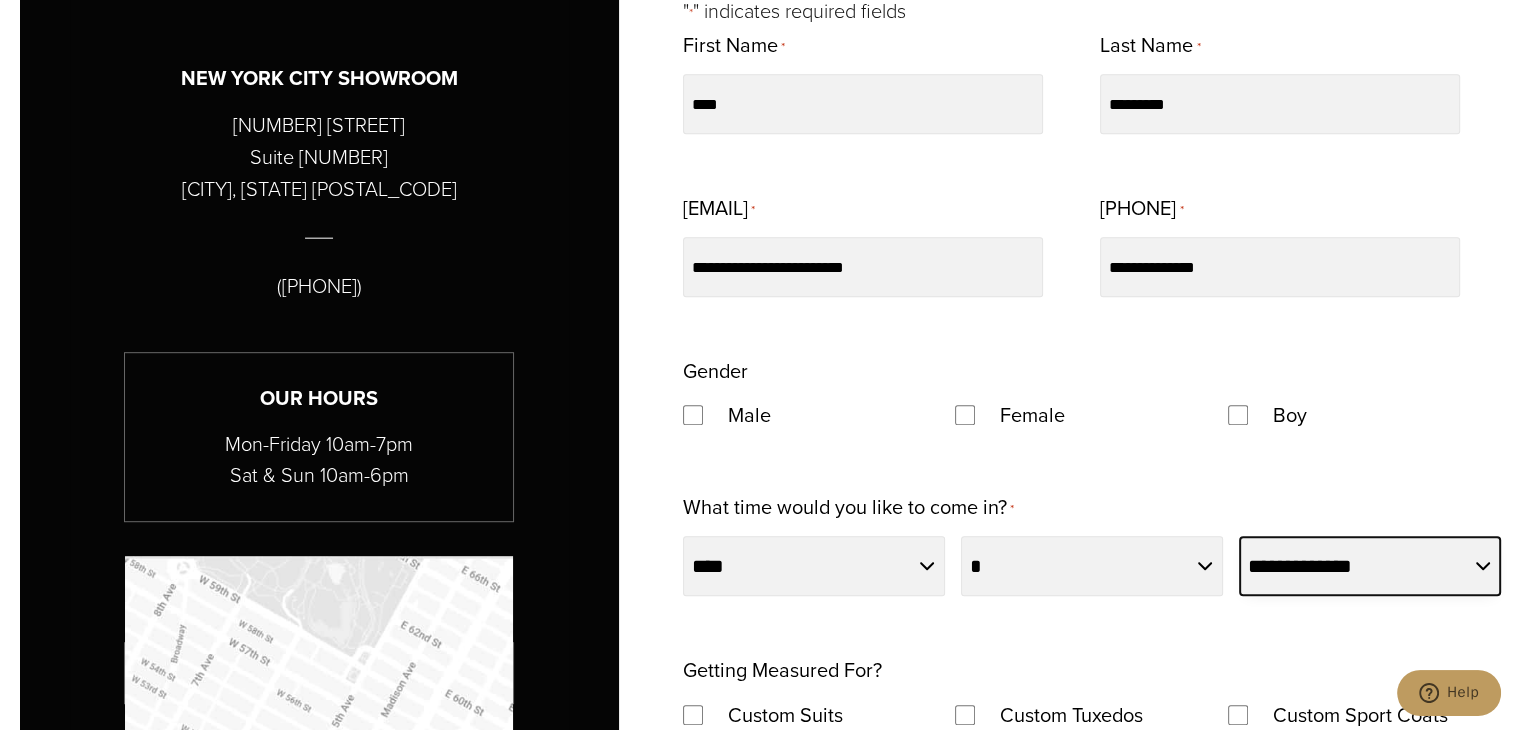 click on "**********" at bounding box center (1370, 566) 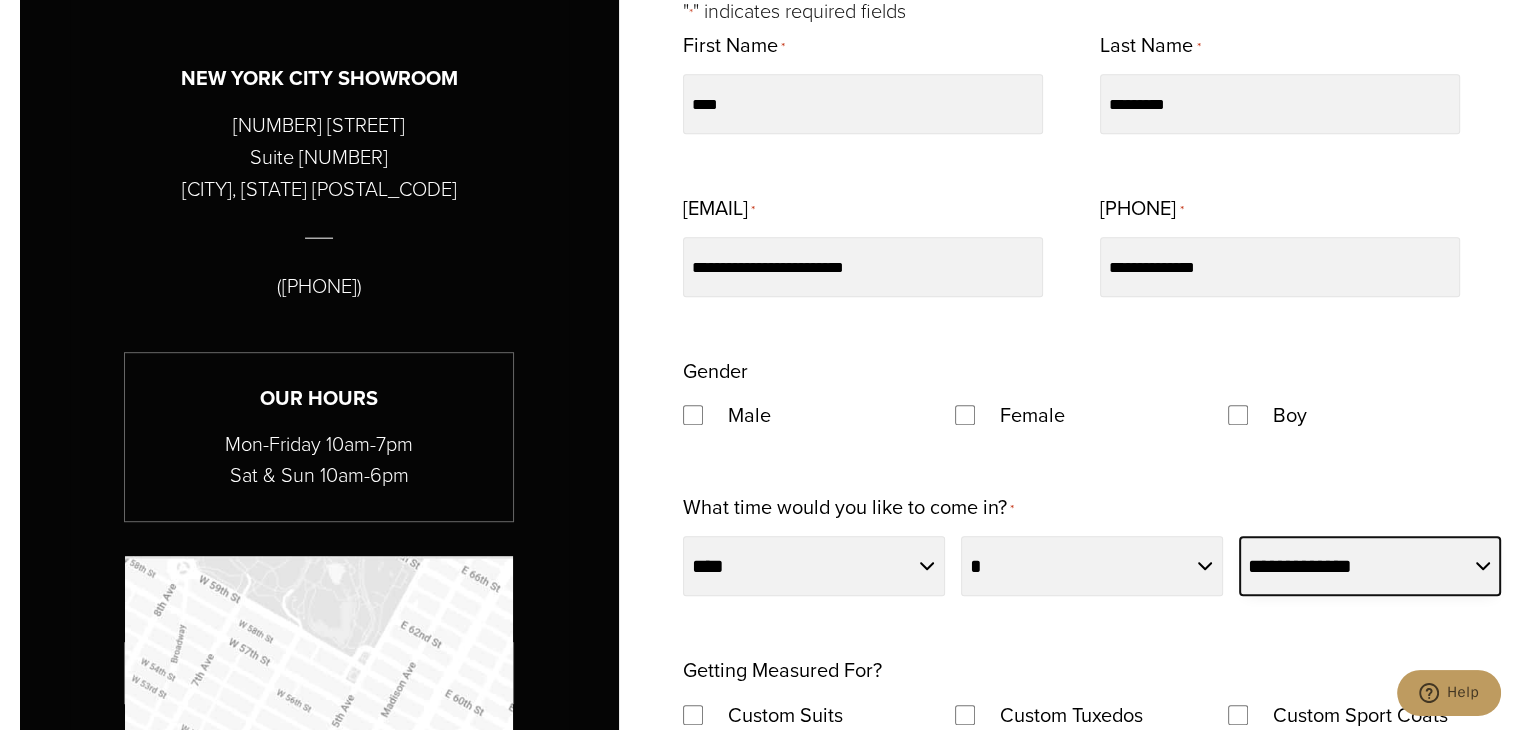 select on "*******" 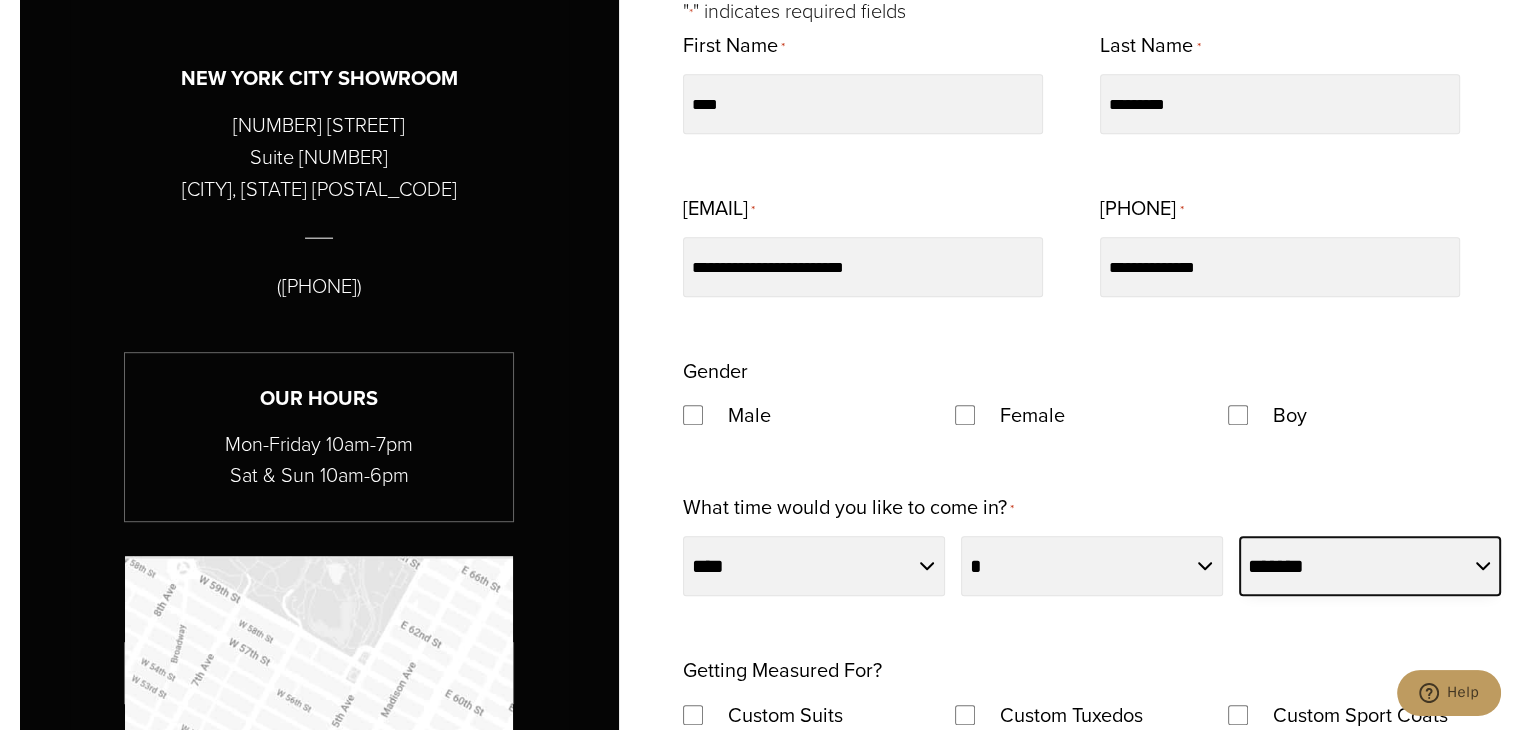 click on "**********" at bounding box center (1370, 566) 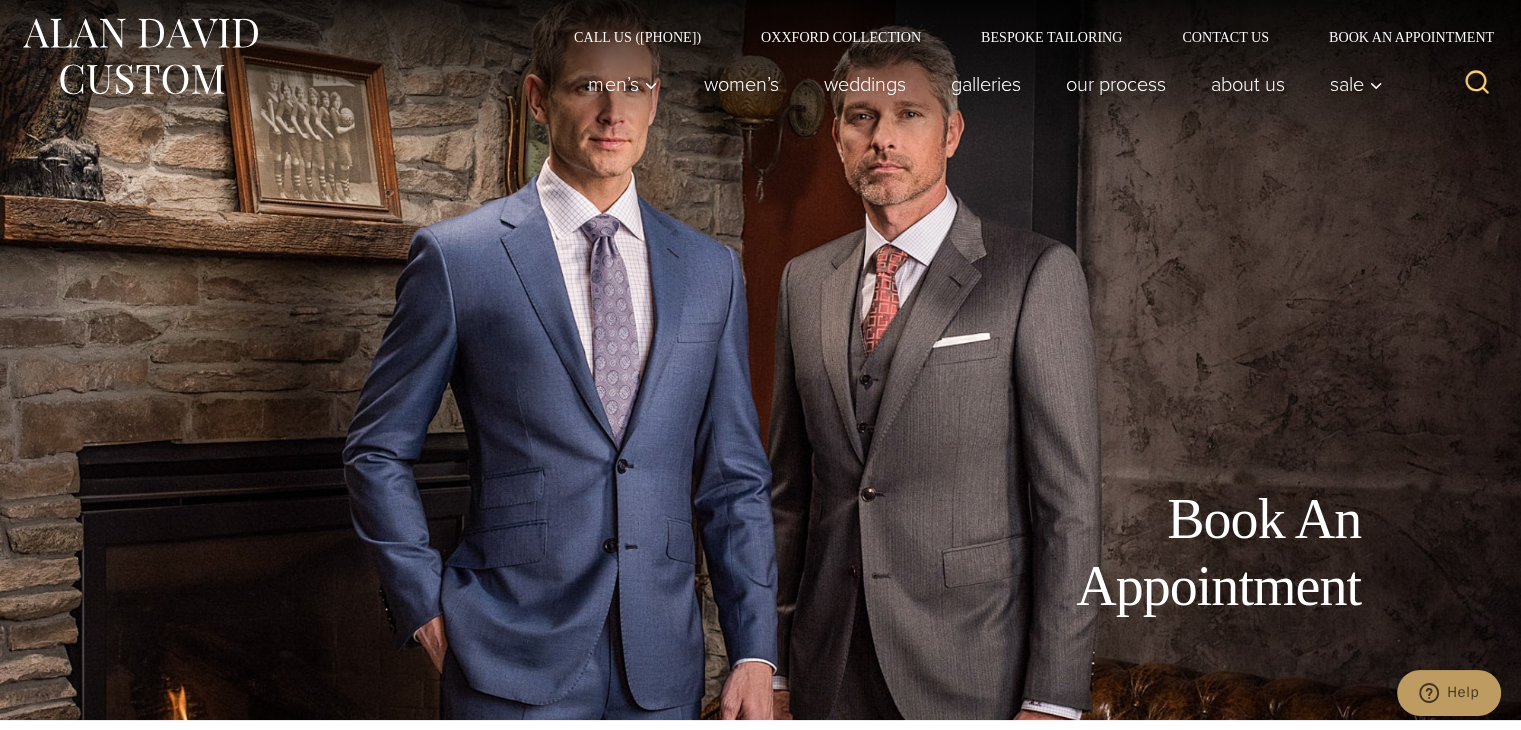 scroll, scrollTop: 0, scrollLeft: 0, axis: both 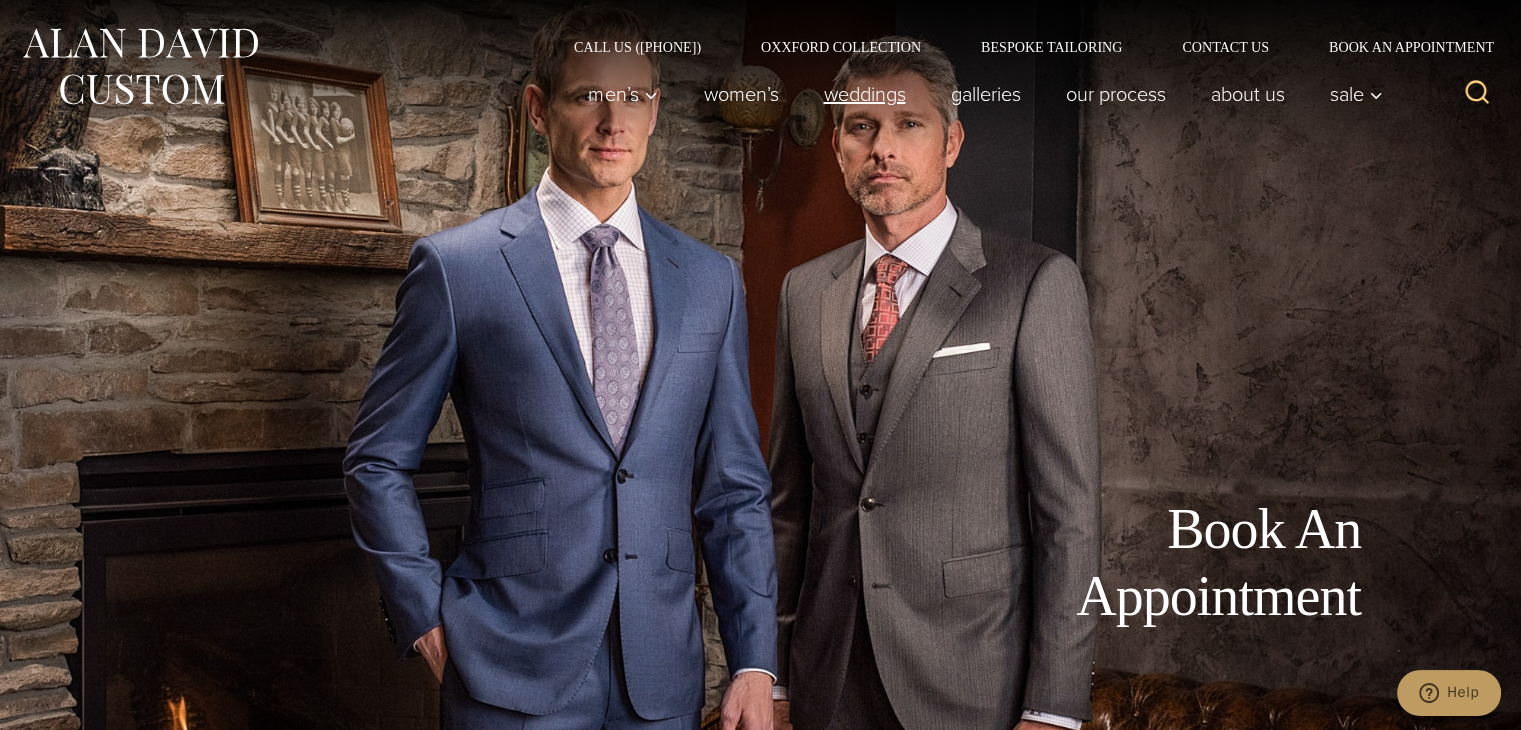 click on "weddings" at bounding box center [864, 94] 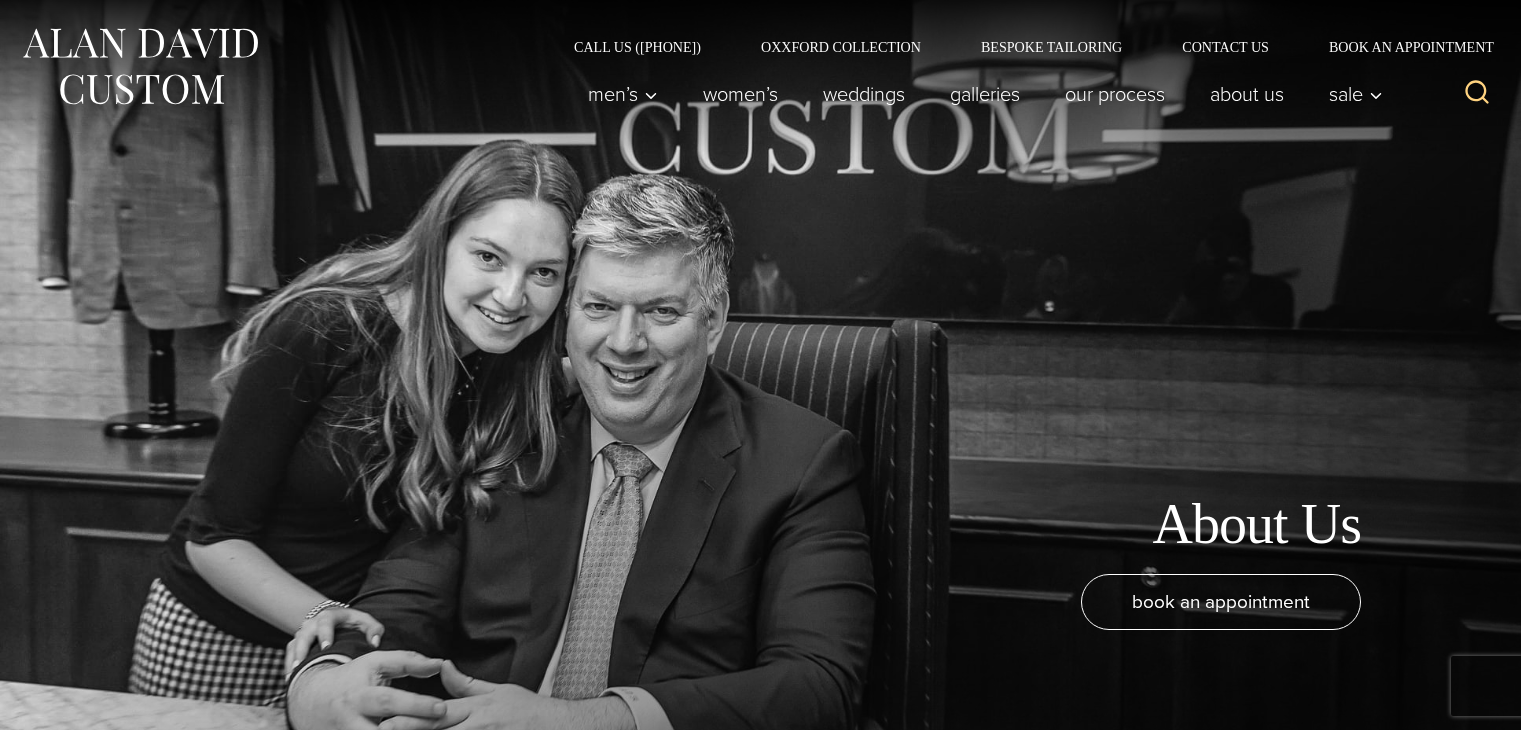 scroll, scrollTop: 535, scrollLeft: 0, axis: vertical 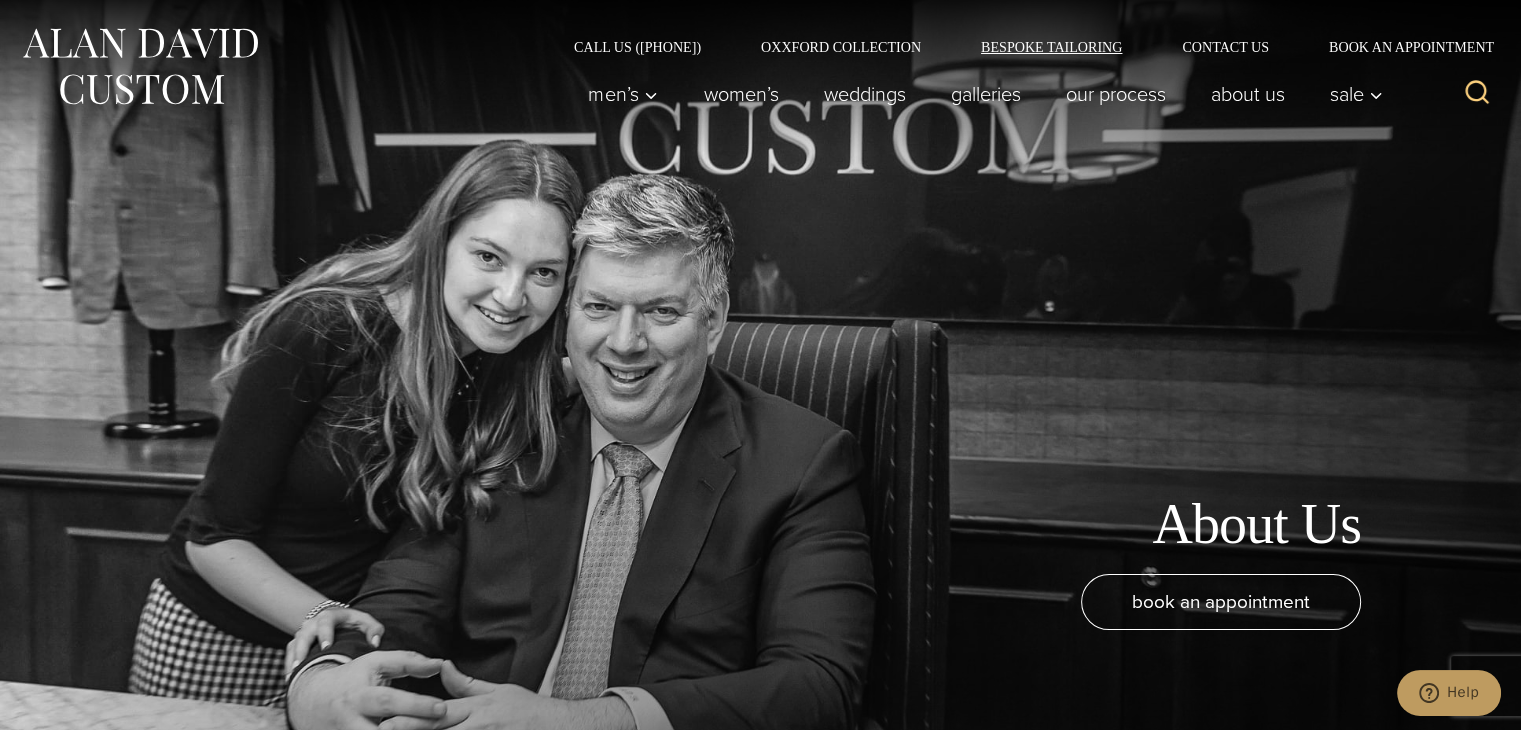 click on "Bespoke Tailoring" at bounding box center (1051, 47) 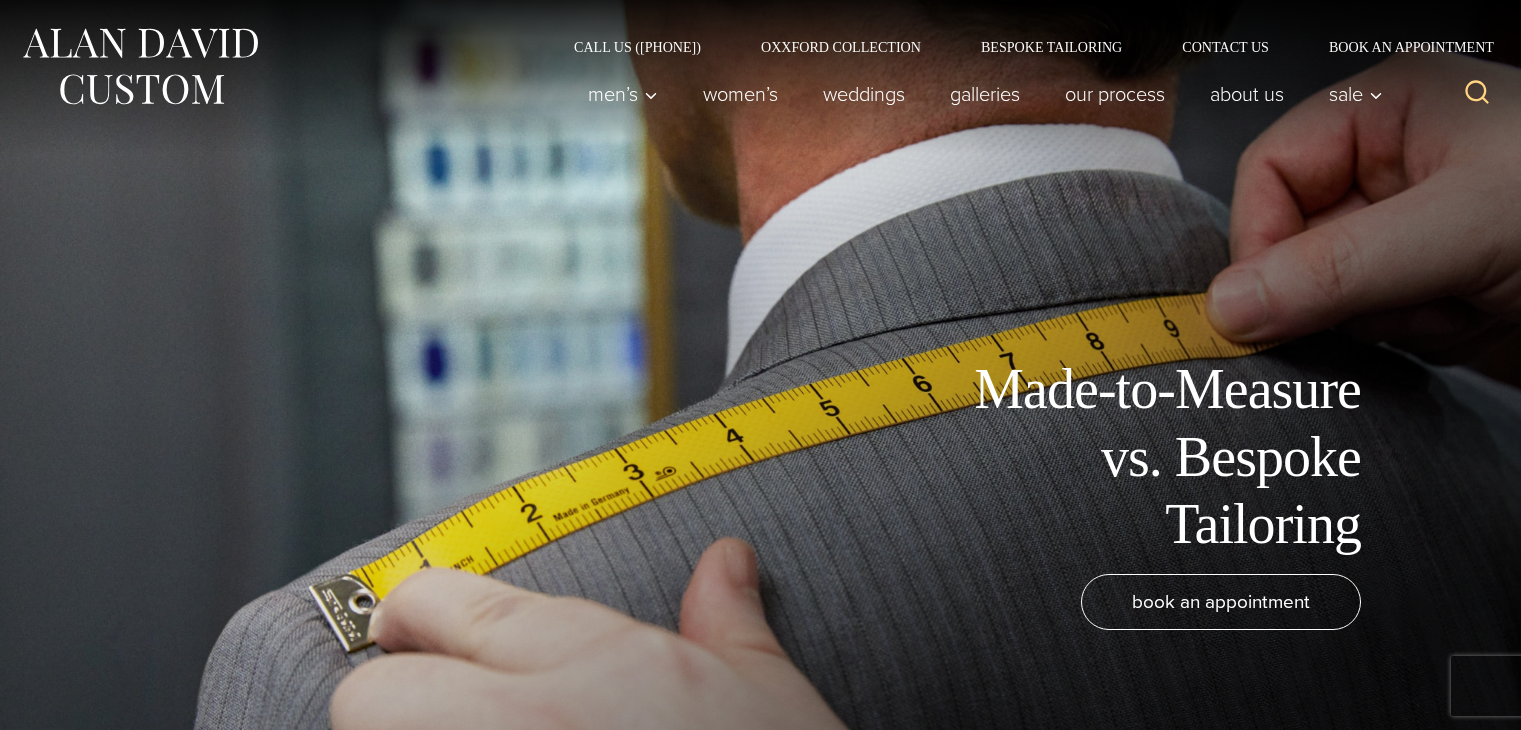 scroll, scrollTop: 660, scrollLeft: 0, axis: vertical 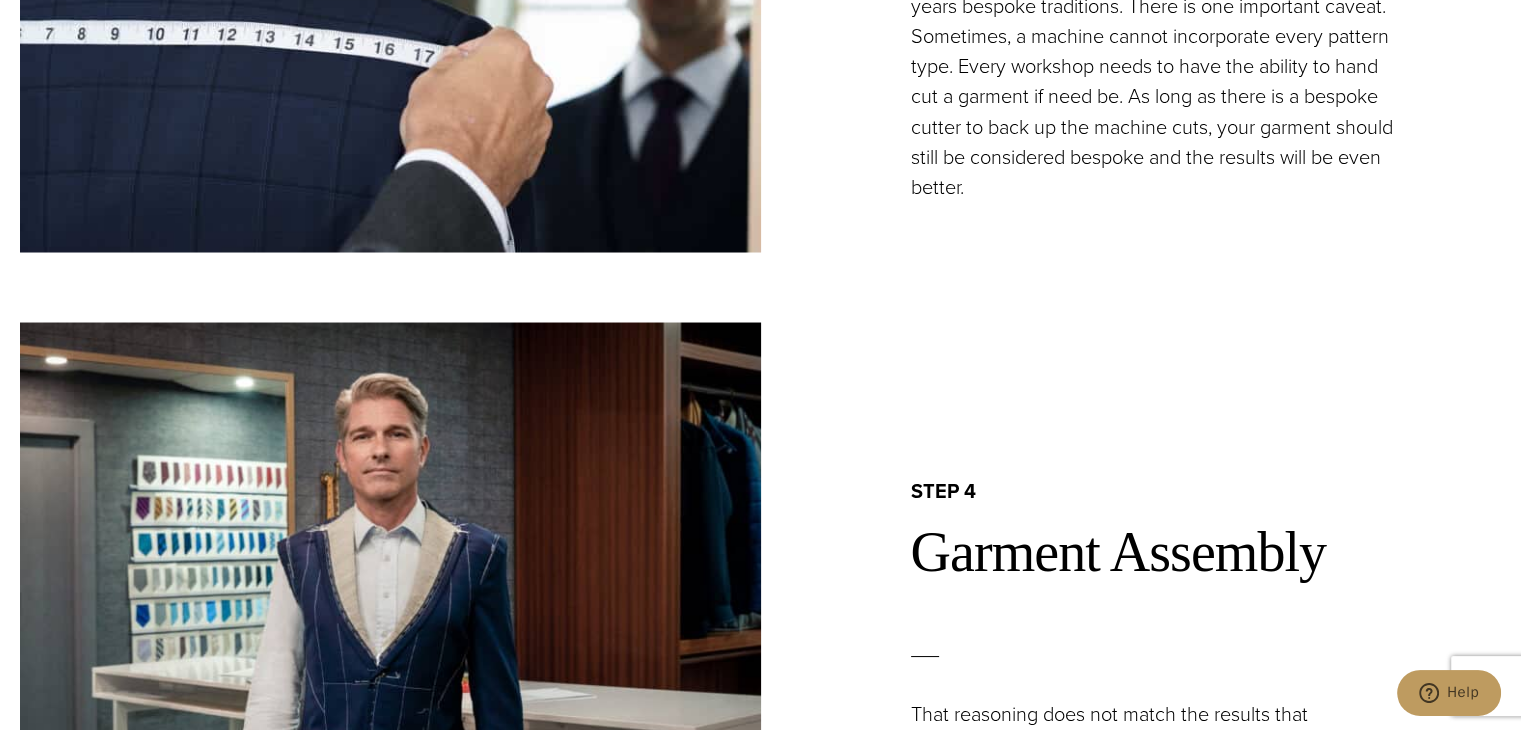 drag, startPoint x: 1295, startPoint y: 207, endPoint x: 1084, endPoint y: 419, distance: 299.107 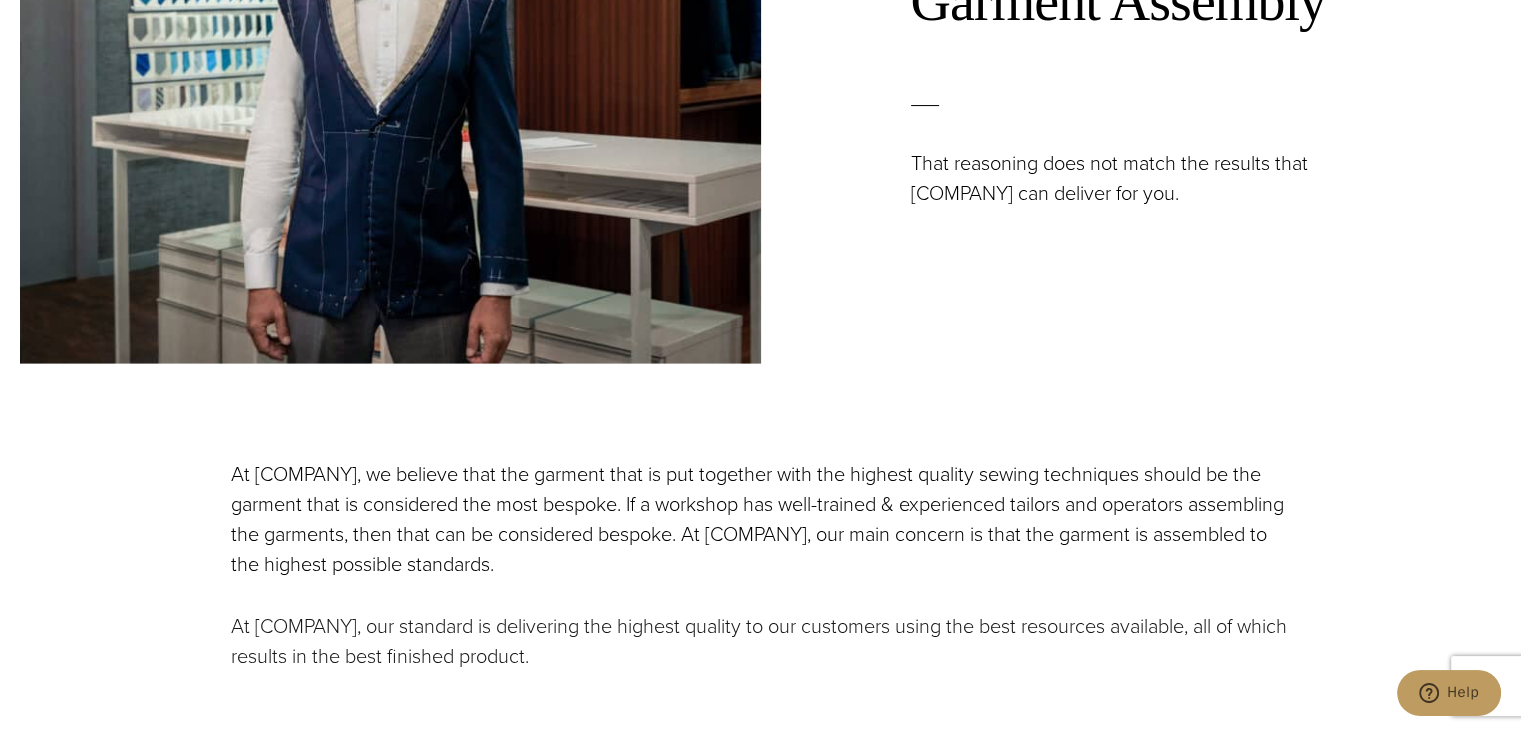 scroll, scrollTop: 4628, scrollLeft: 0, axis: vertical 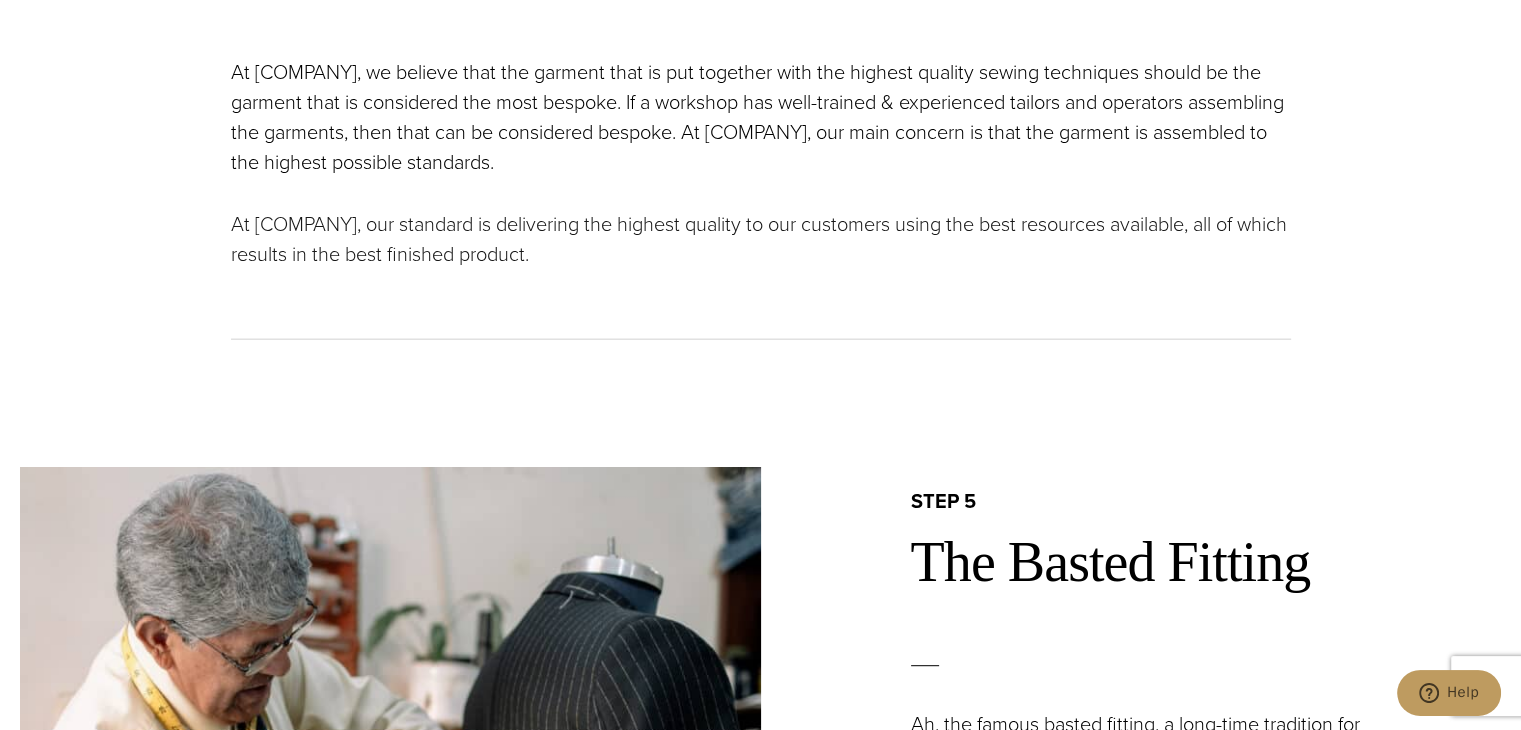 drag, startPoint x: 240, startPoint y: 455, endPoint x: 518, endPoint y: 533, distance: 288.73517 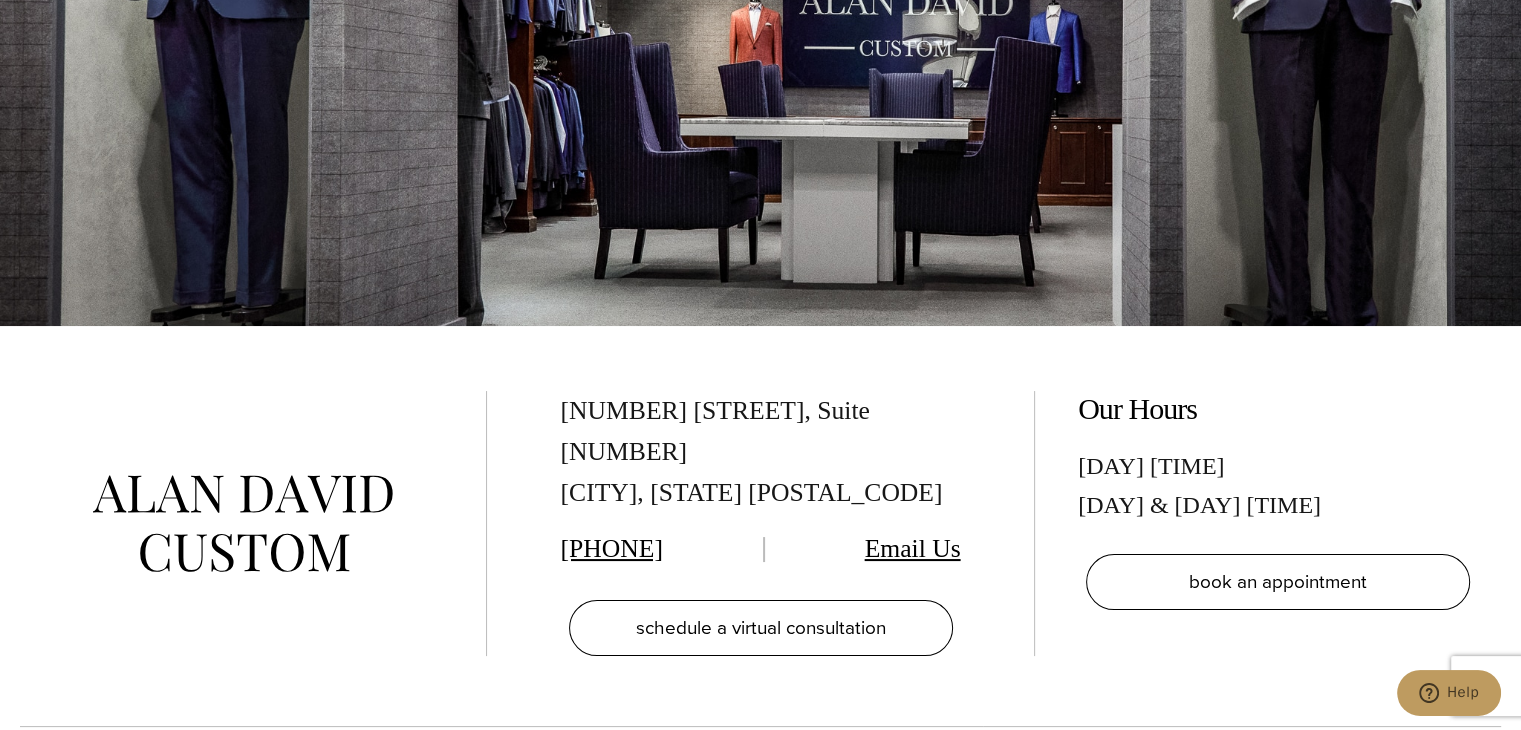 scroll, scrollTop: 7683, scrollLeft: 0, axis: vertical 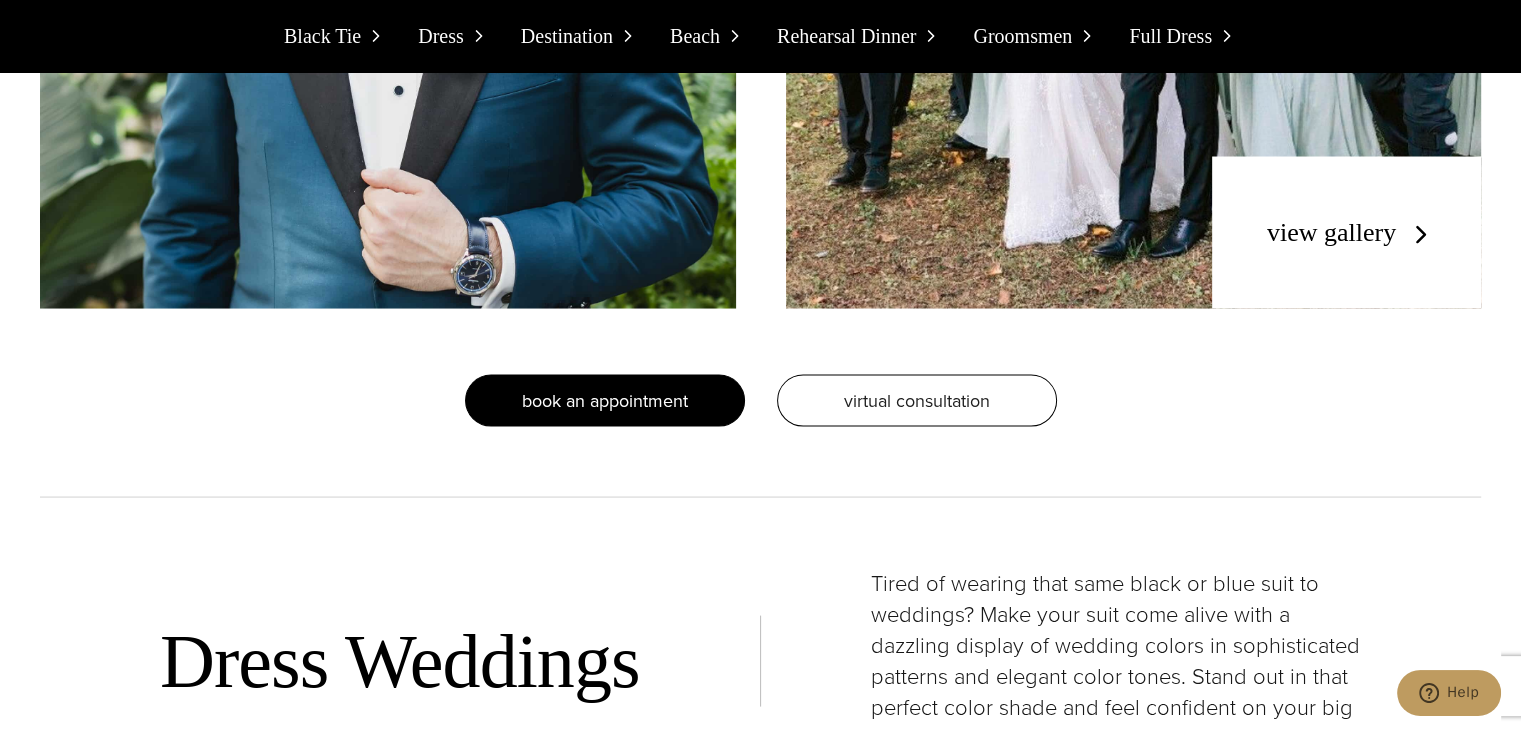 click on "Book an appointment" at bounding box center [605, 400] 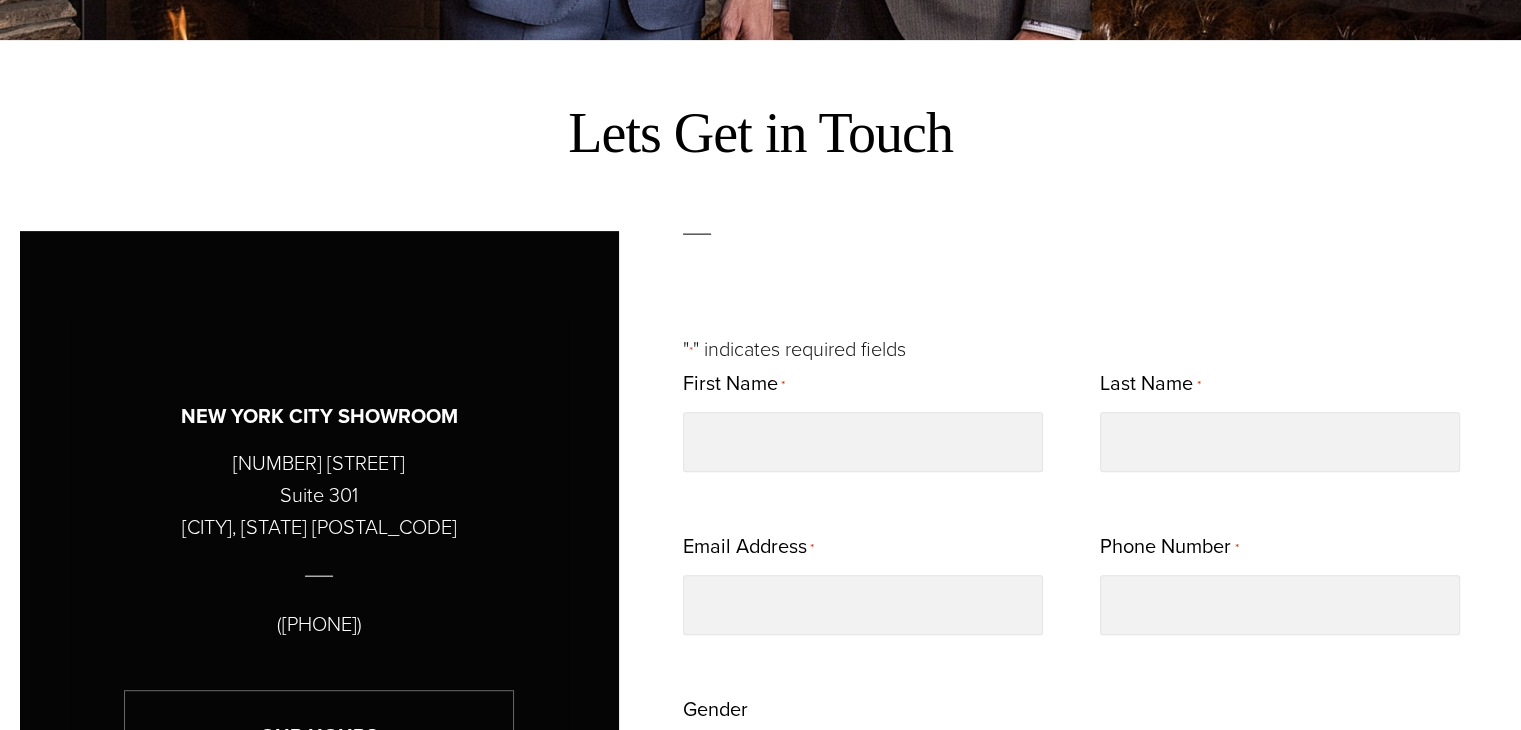 scroll, scrollTop: 0, scrollLeft: 0, axis: both 